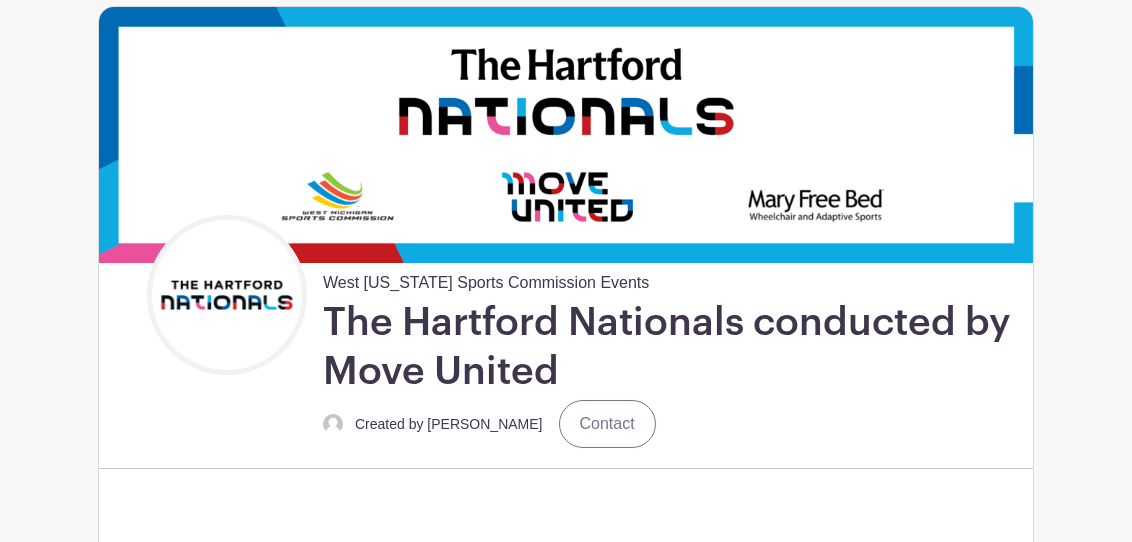 scroll, scrollTop: 233, scrollLeft: 0, axis: vertical 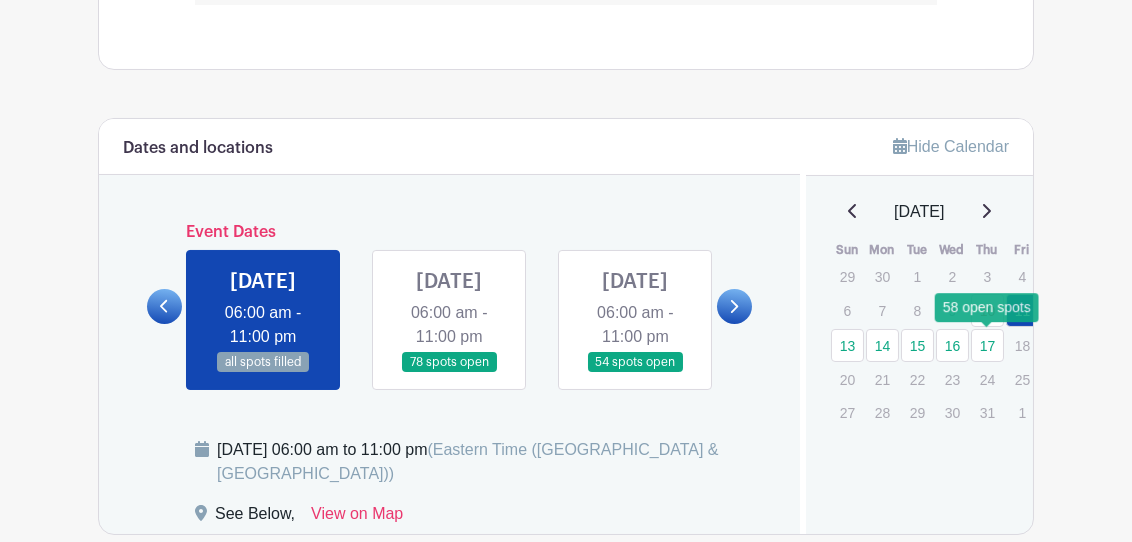 click on "17" at bounding box center (987, 345) 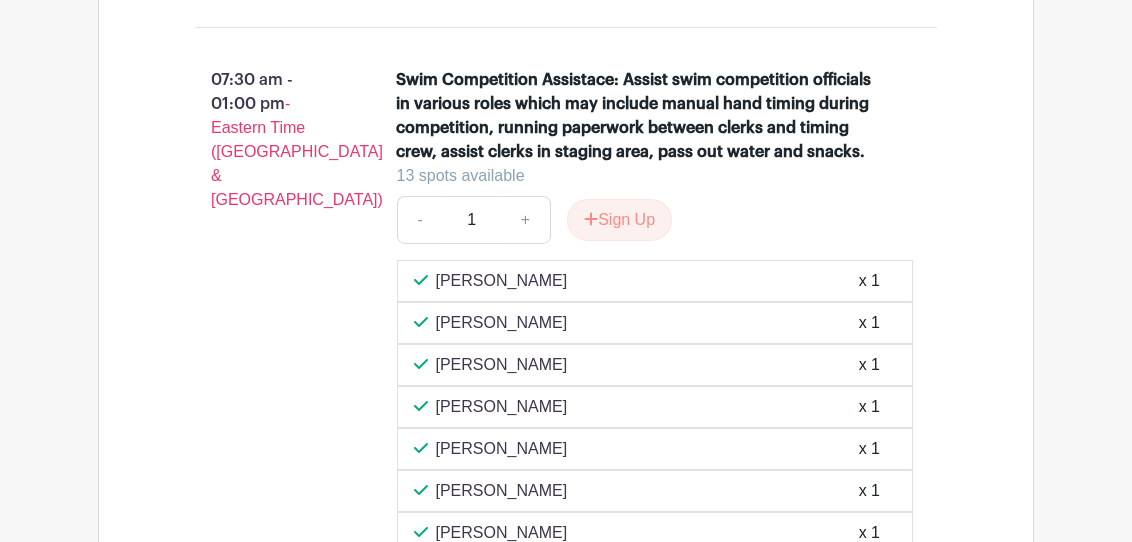 scroll, scrollTop: 2233, scrollLeft: 0, axis: vertical 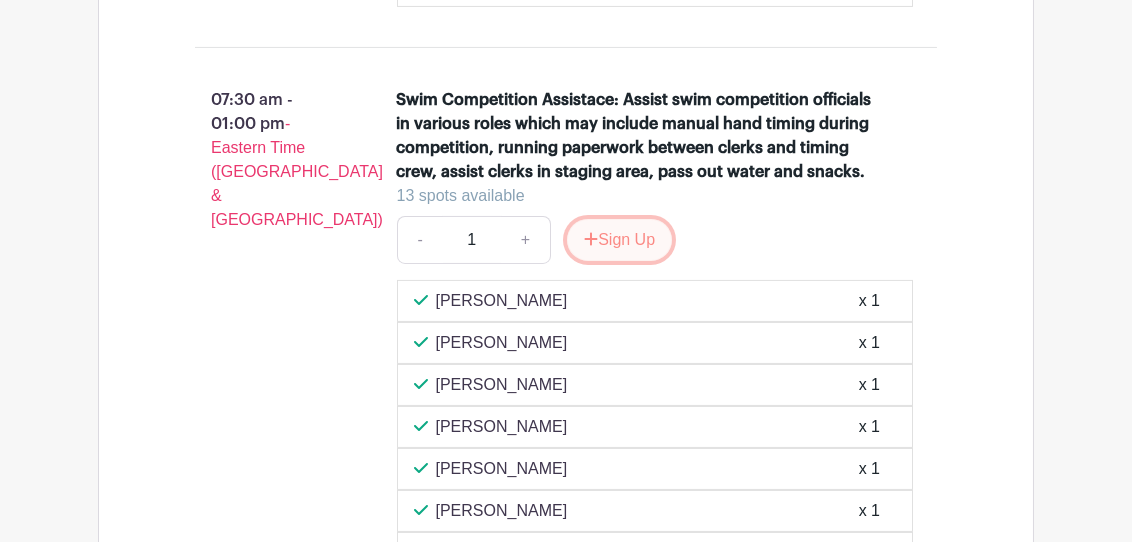 click on "Sign Up" at bounding box center (619, 240) 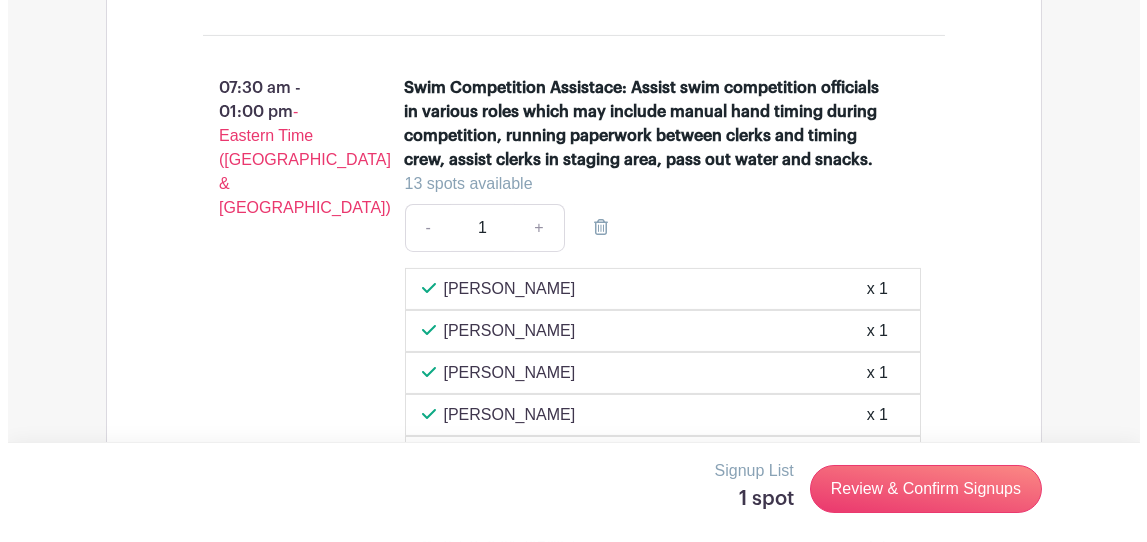 scroll, scrollTop: 2300, scrollLeft: 0, axis: vertical 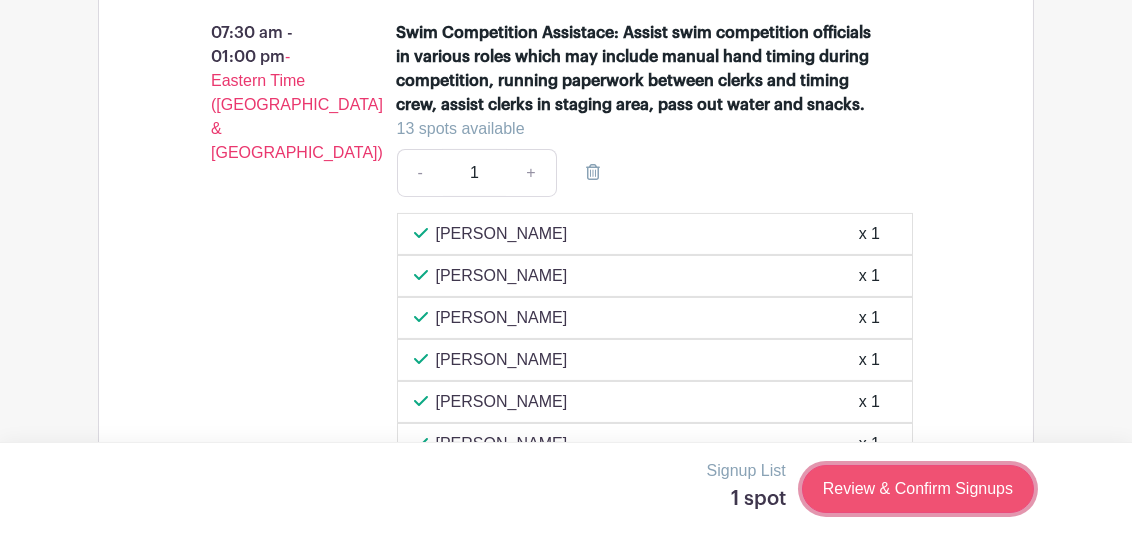 click on "Review & Confirm Signups" at bounding box center (918, 489) 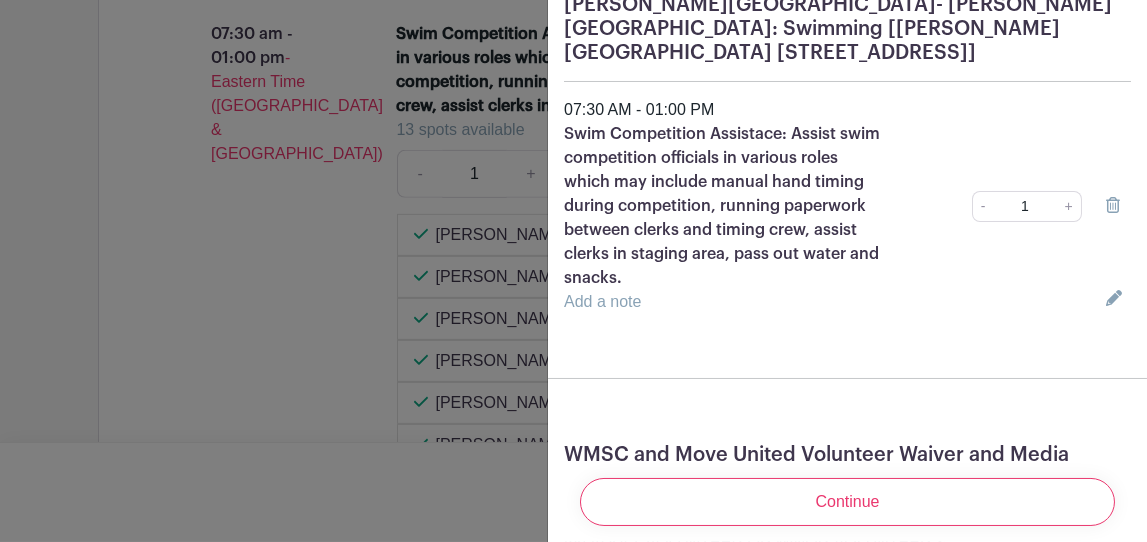 scroll, scrollTop: 166, scrollLeft: 0, axis: vertical 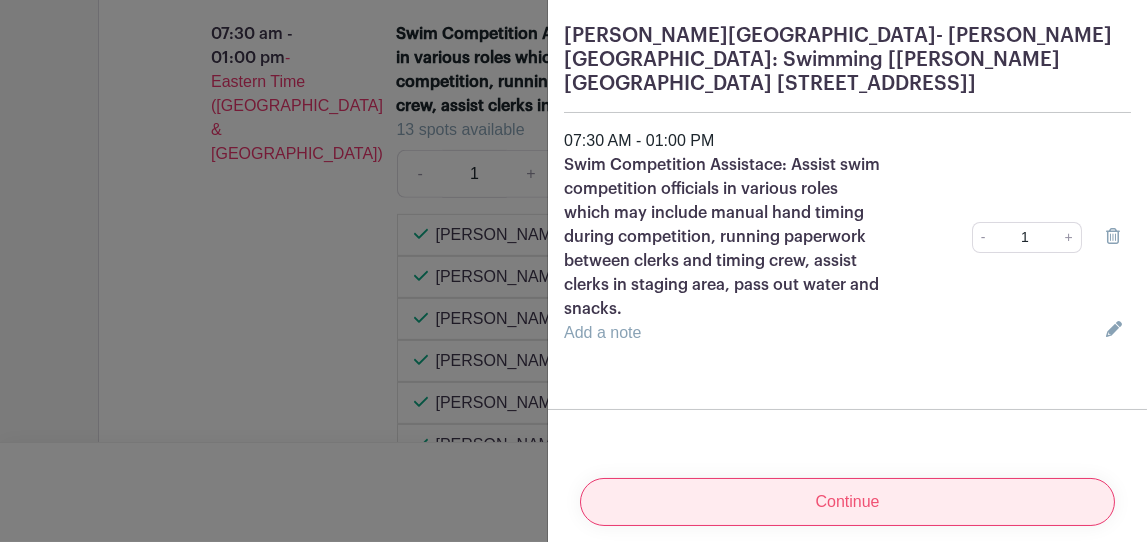 click on "Continue" at bounding box center (847, 502) 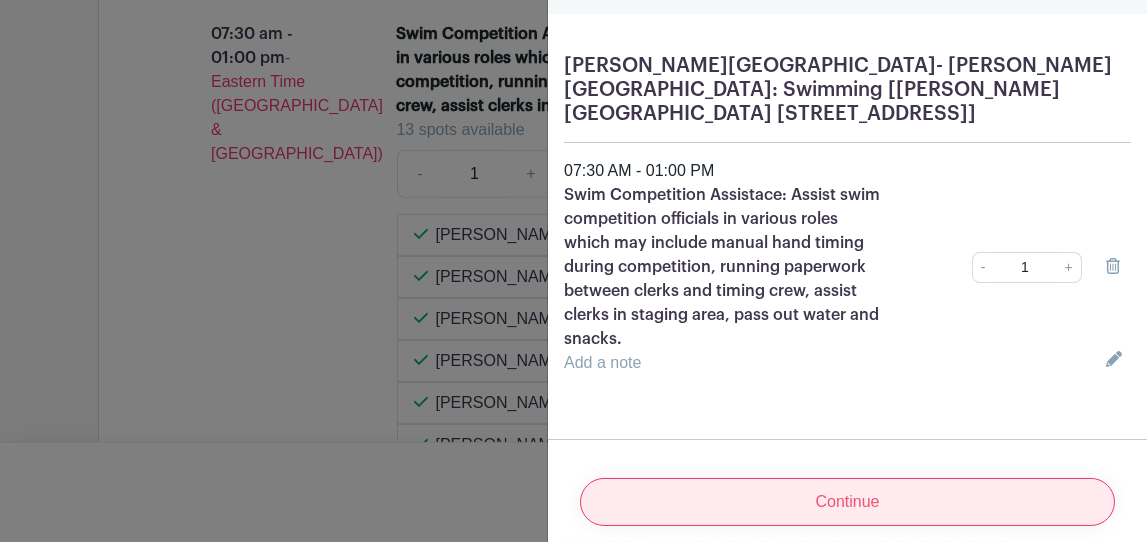 scroll, scrollTop: 200, scrollLeft: 0, axis: vertical 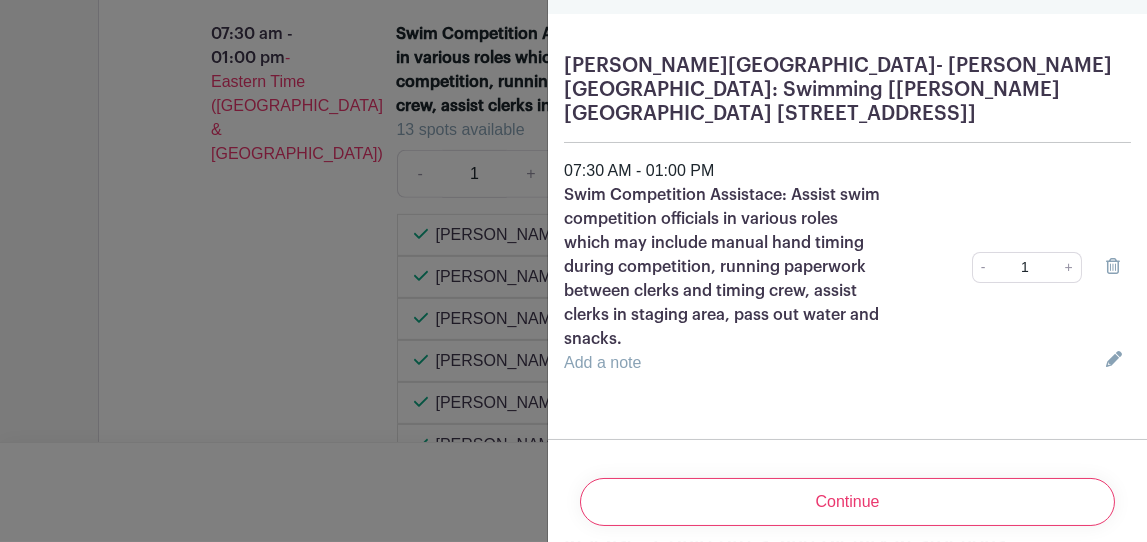 click 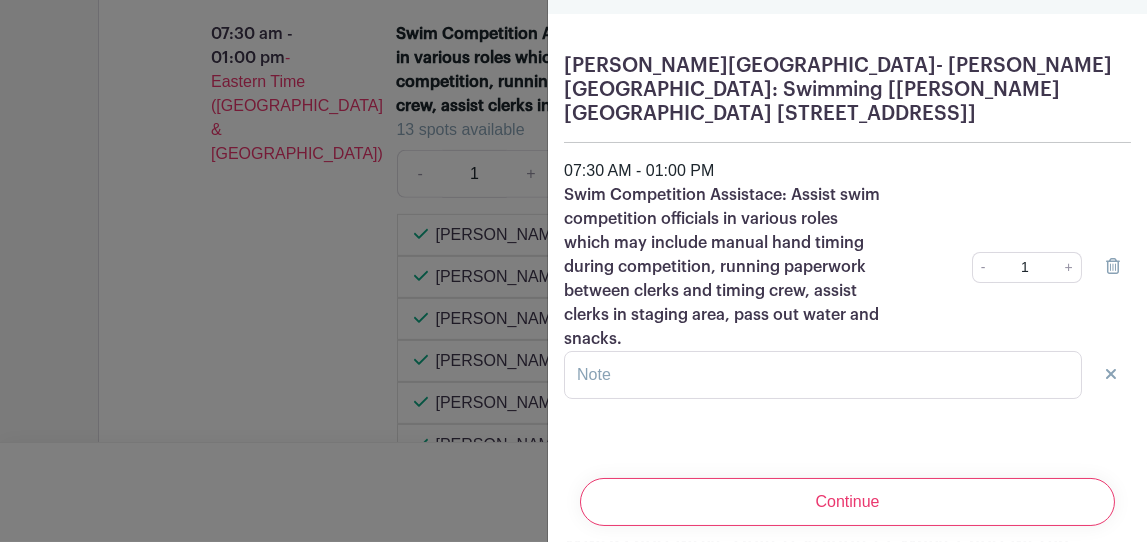 click on "1" at bounding box center [1024, 267] 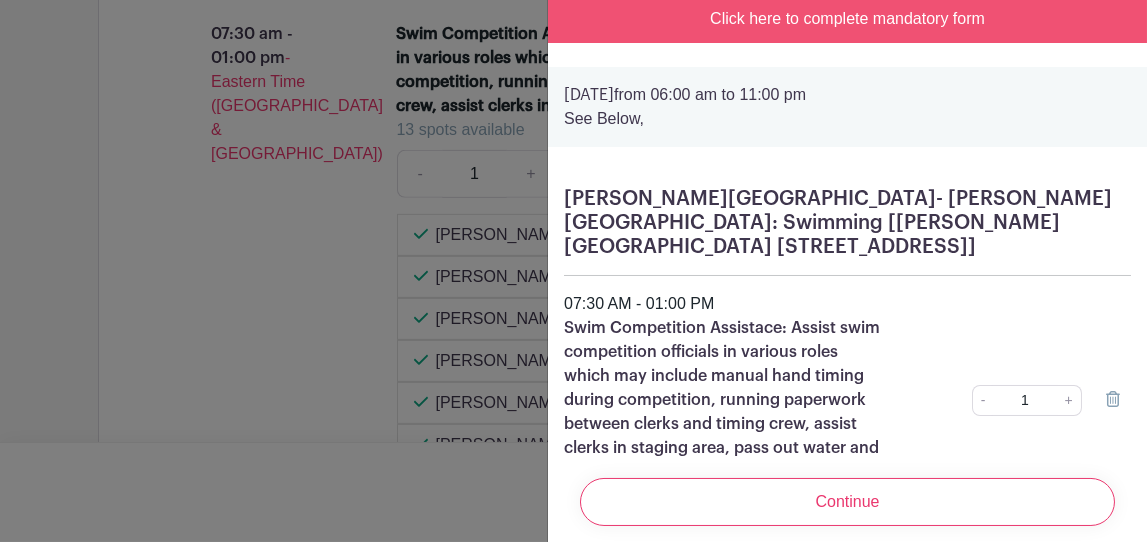 scroll, scrollTop: 0, scrollLeft: 0, axis: both 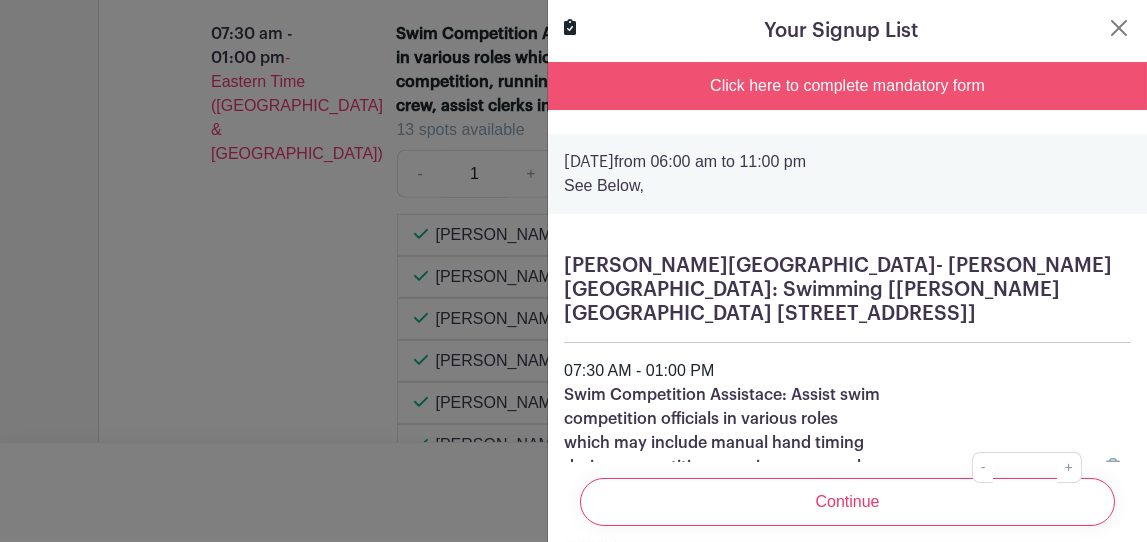 click on "Click here to complete mandatory form" at bounding box center [847, 86] 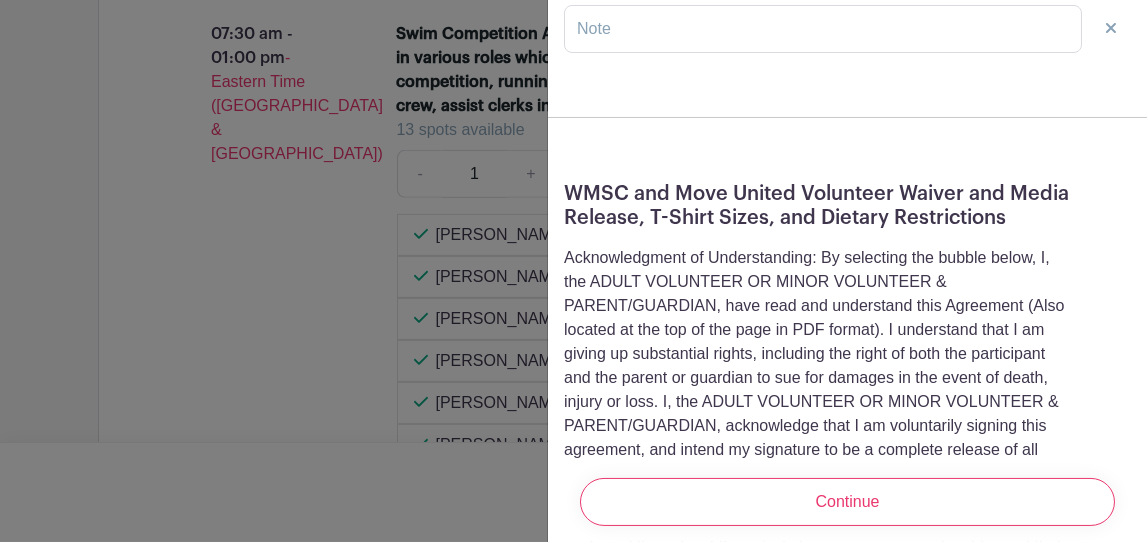 scroll, scrollTop: 712, scrollLeft: 0, axis: vertical 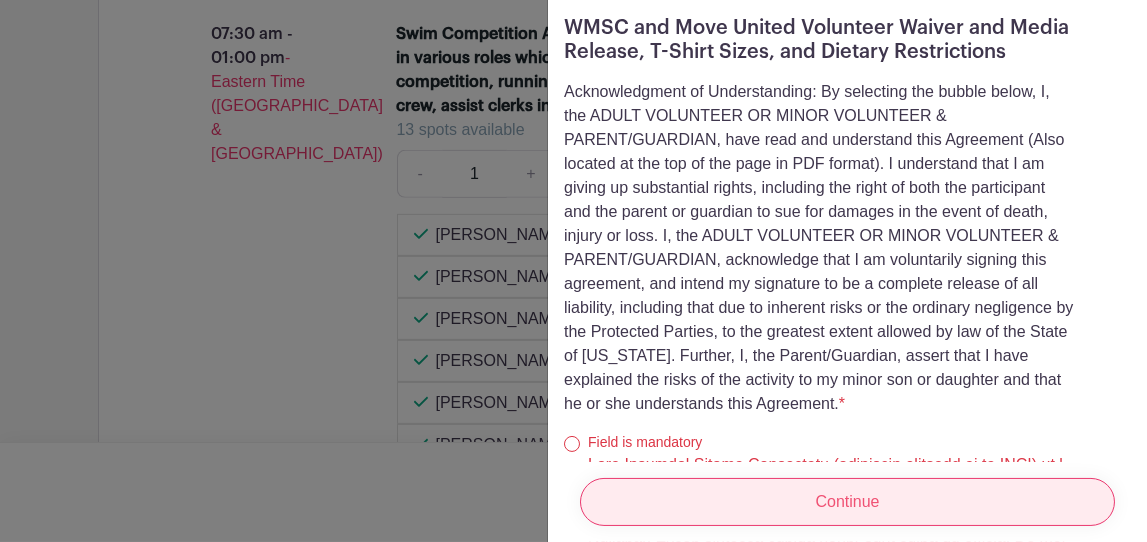 click on "Continue" at bounding box center (847, 502) 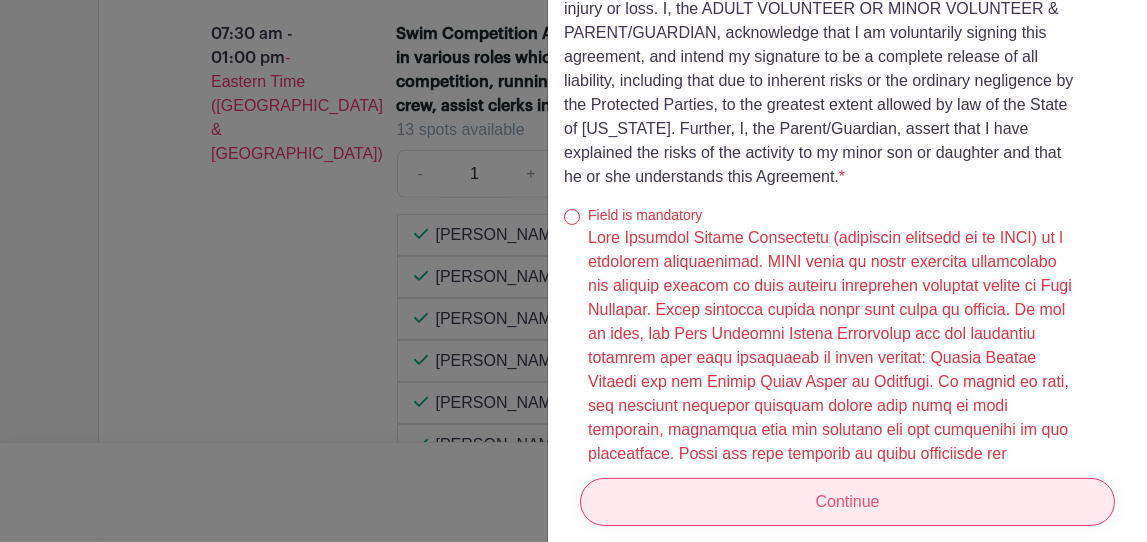 scroll, scrollTop: 945, scrollLeft: 0, axis: vertical 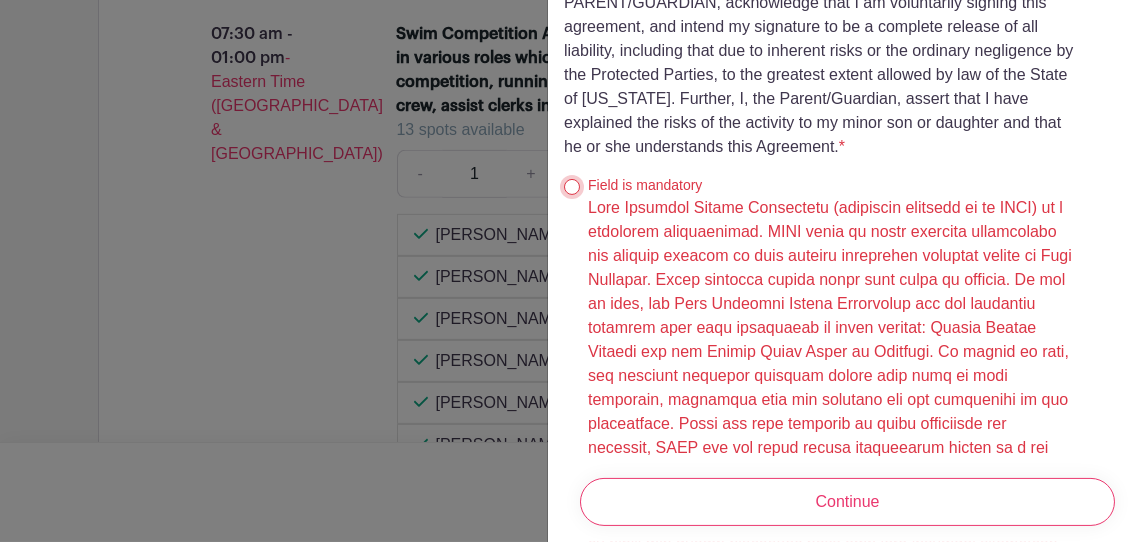 click at bounding box center [572, 187] 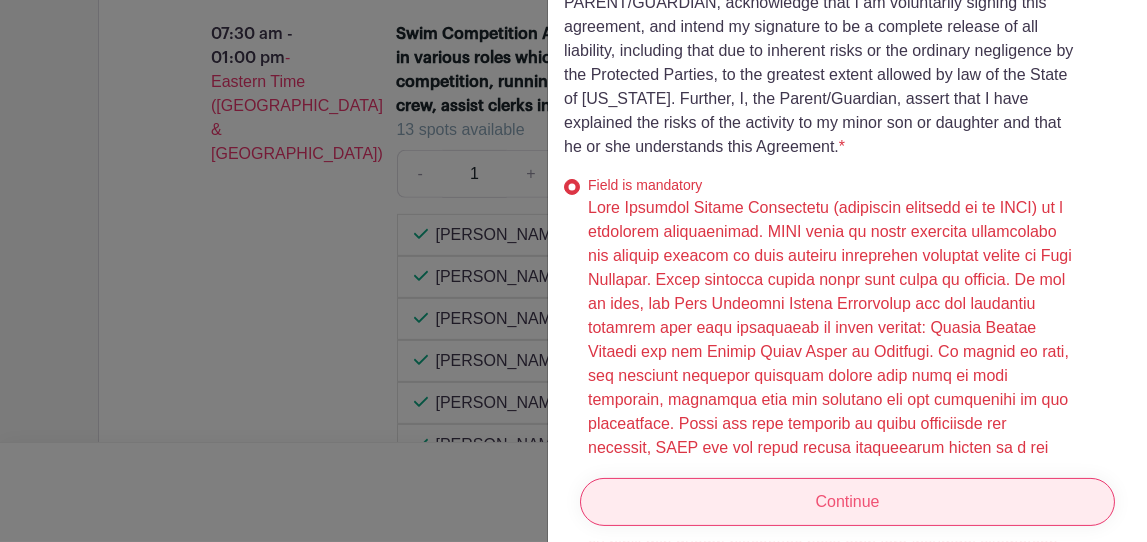 click on "Continue" at bounding box center [847, 502] 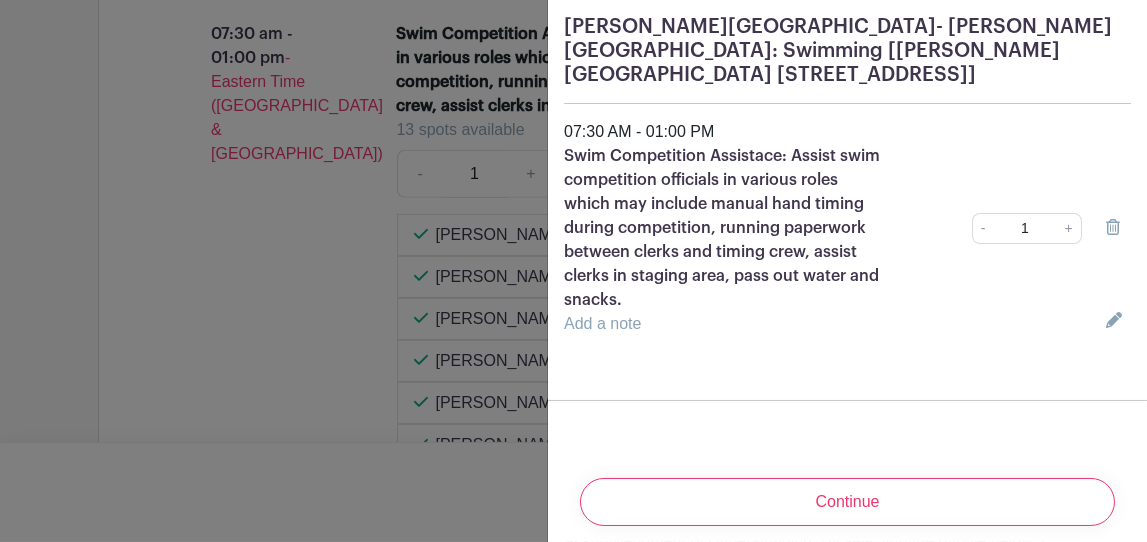 scroll, scrollTop: 279, scrollLeft: 0, axis: vertical 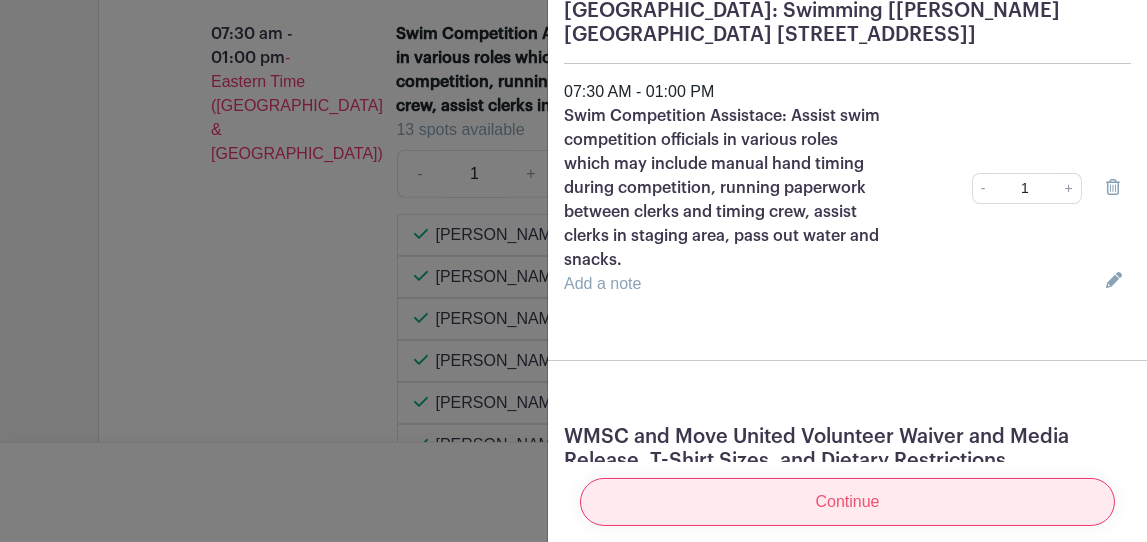 click on "Continue" at bounding box center (847, 502) 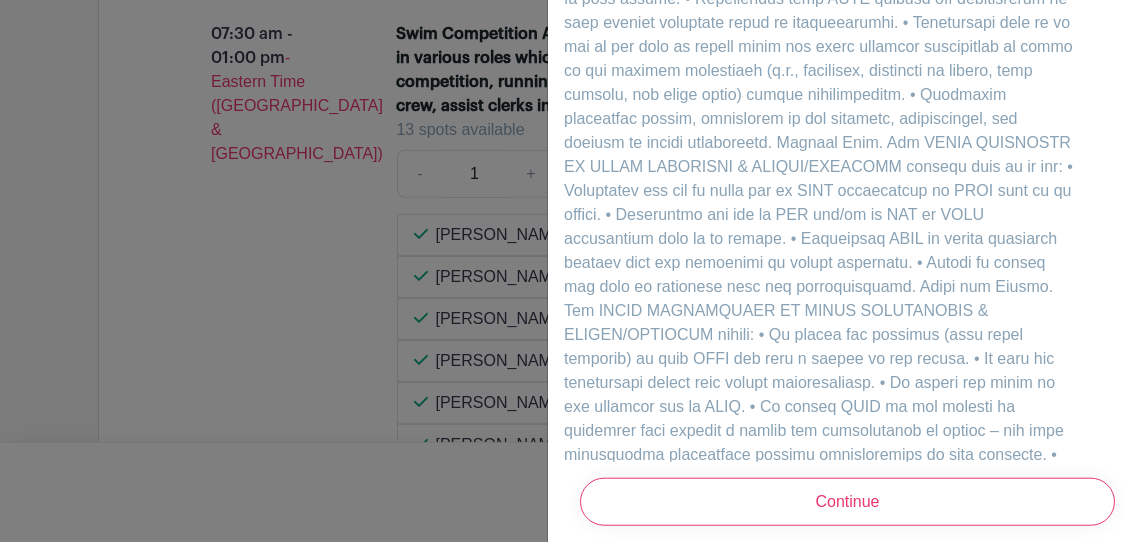 scroll, scrollTop: 4879, scrollLeft: 0, axis: vertical 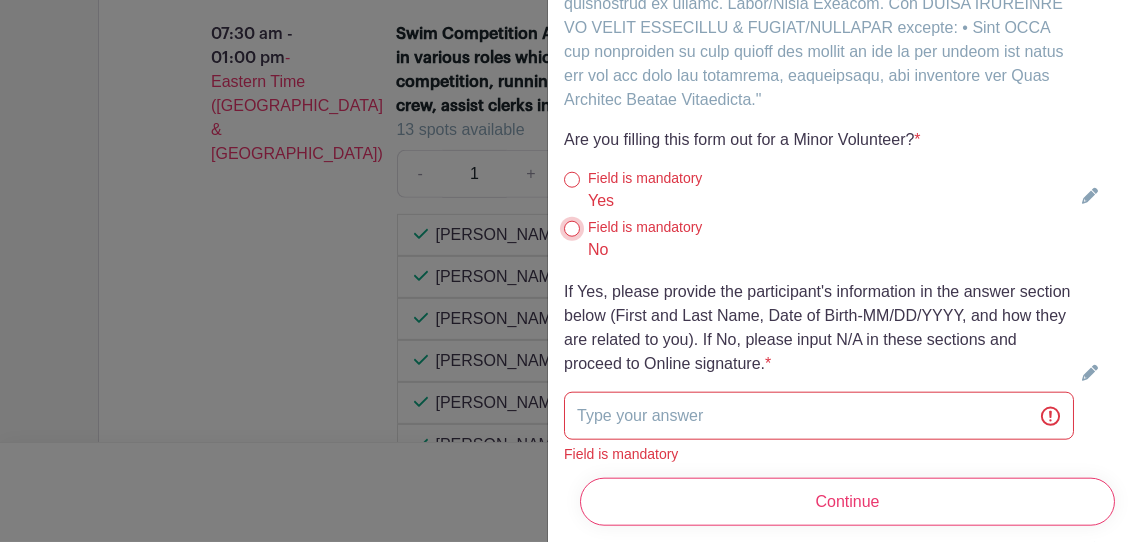 click on "No" at bounding box center (572, 229) 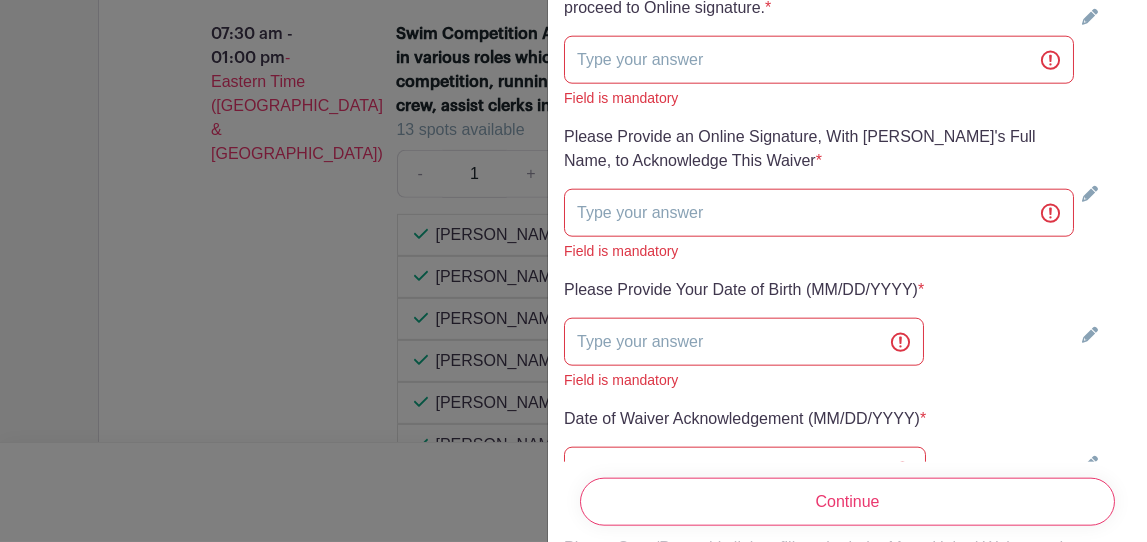 scroll, scrollTop: 5304, scrollLeft: 0, axis: vertical 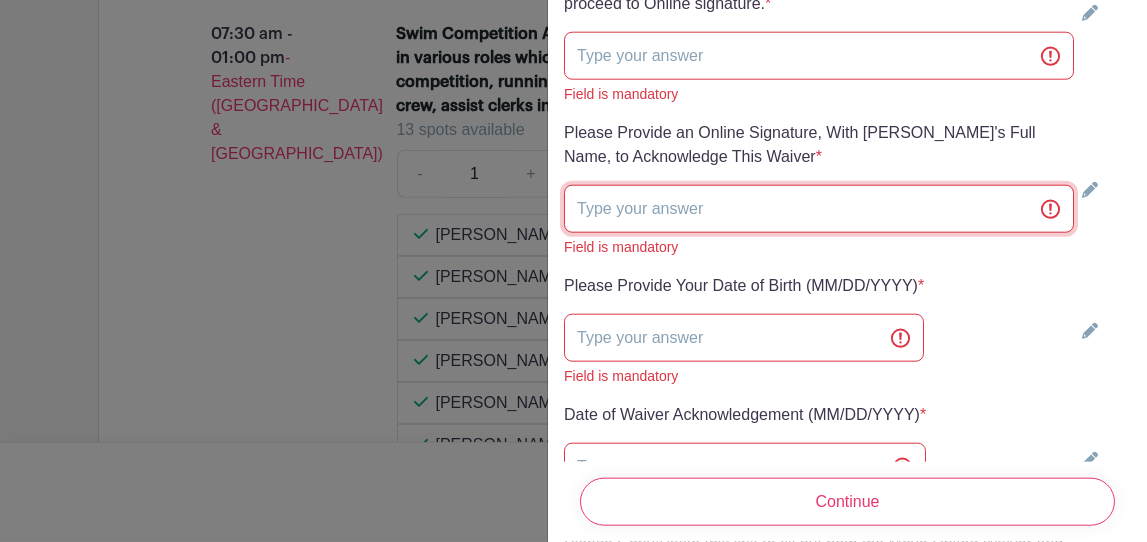 click at bounding box center (819, 209) 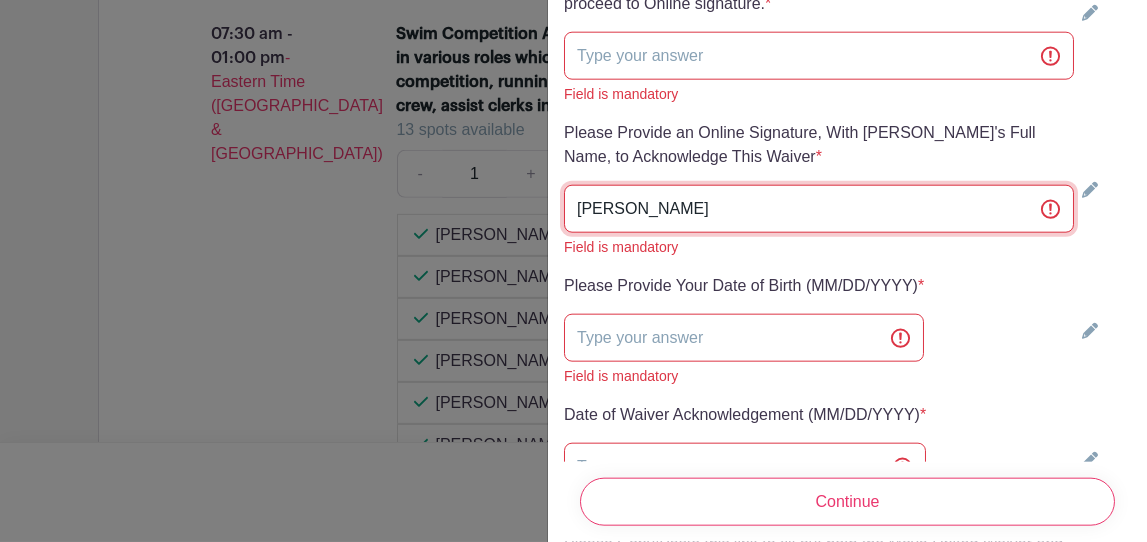 type on "[PERSON_NAME]" 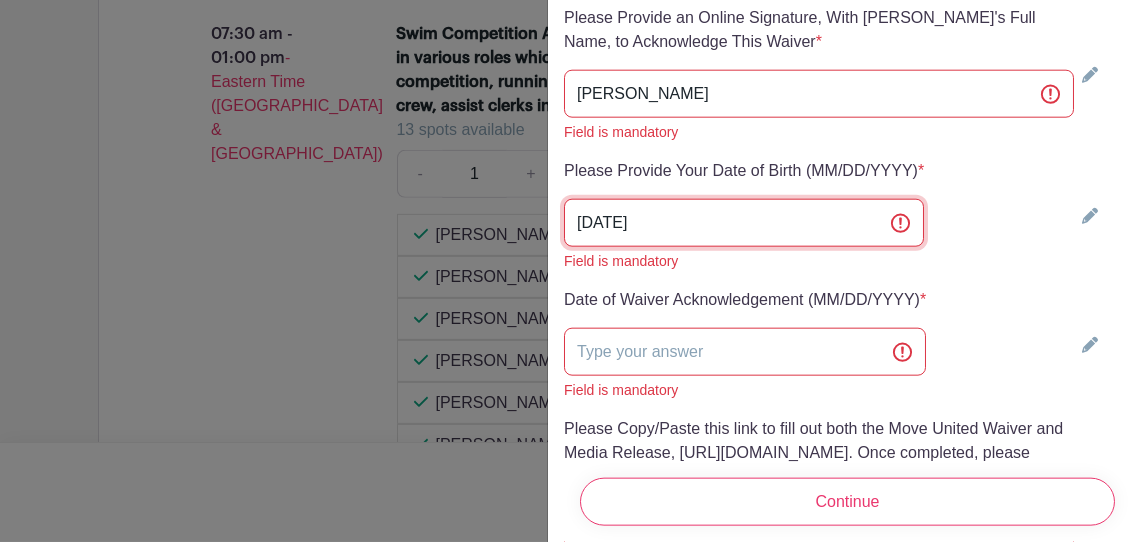 scroll, scrollTop: 5437, scrollLeft: 0, axis: vertical 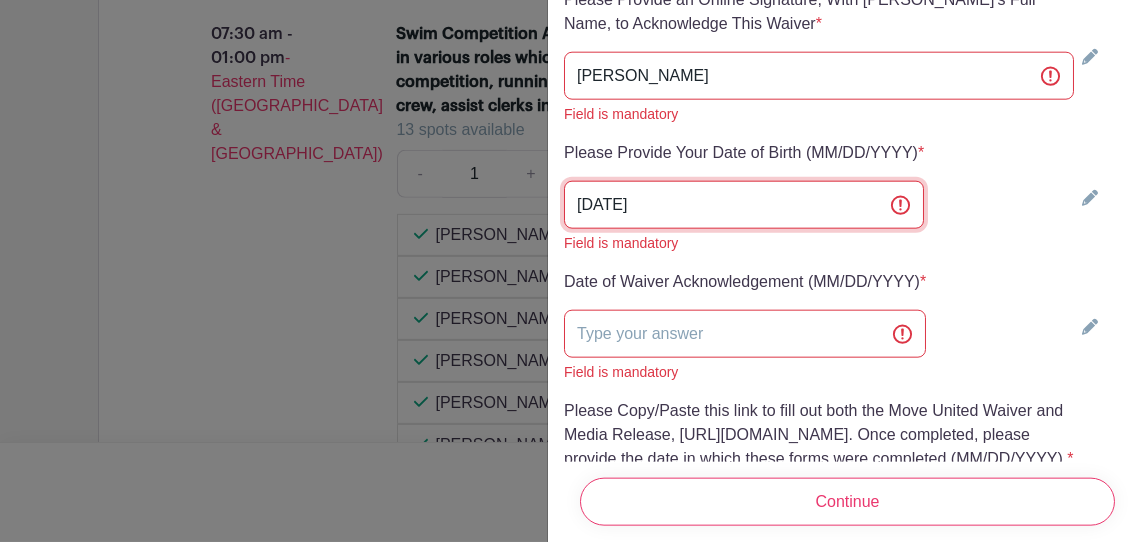 type on "09/10/1946" 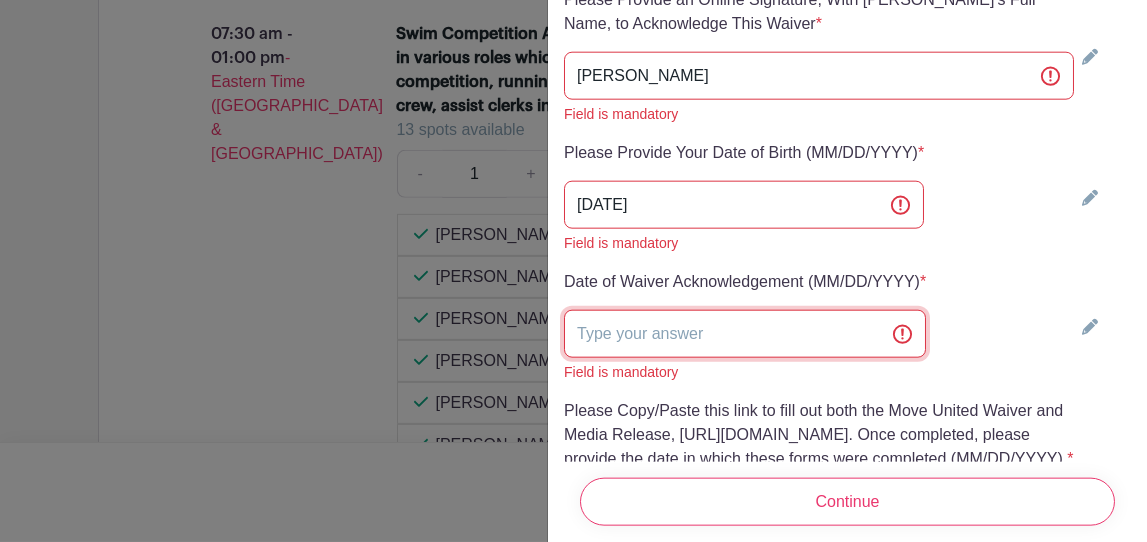 click at bounding box center [745, 334] 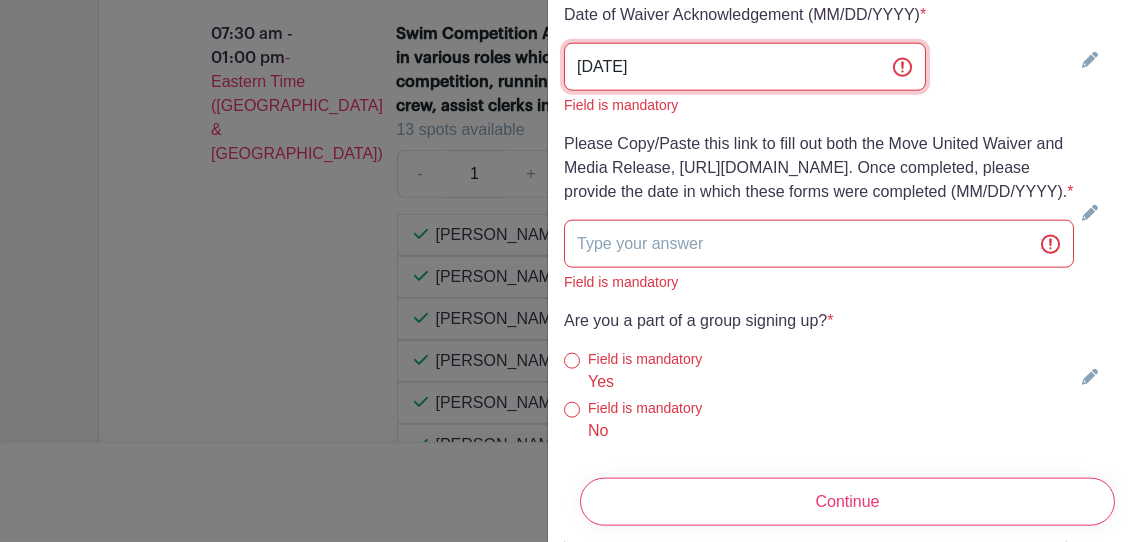 scroll, scrollTop: 5704, scrollLeft: 0, axis: vertical 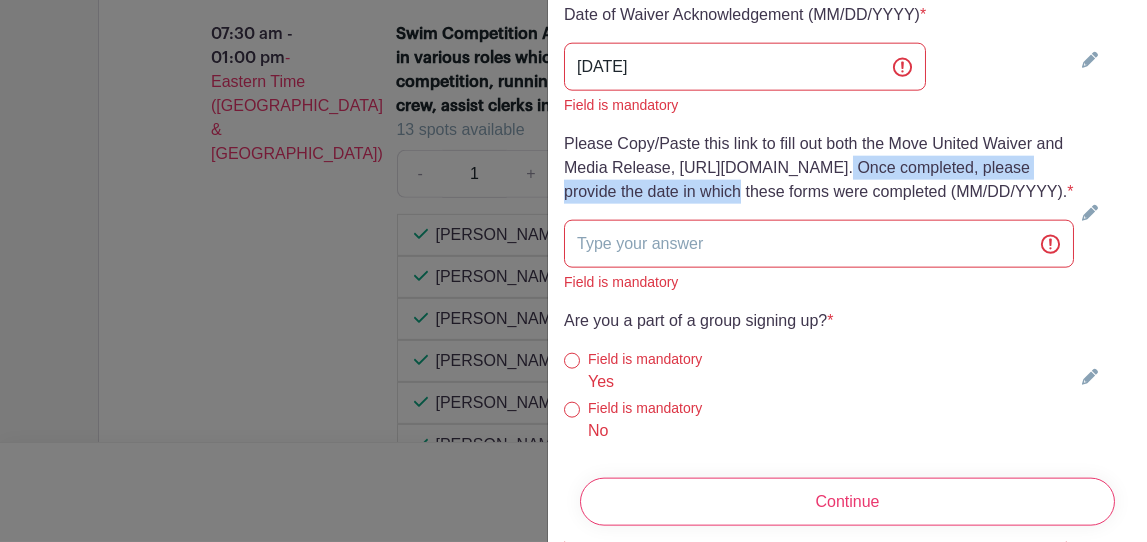 drag, startPoint x: 565, startPoint y: 242, endPoint x: 929, endPoint y: 242, distance: 364 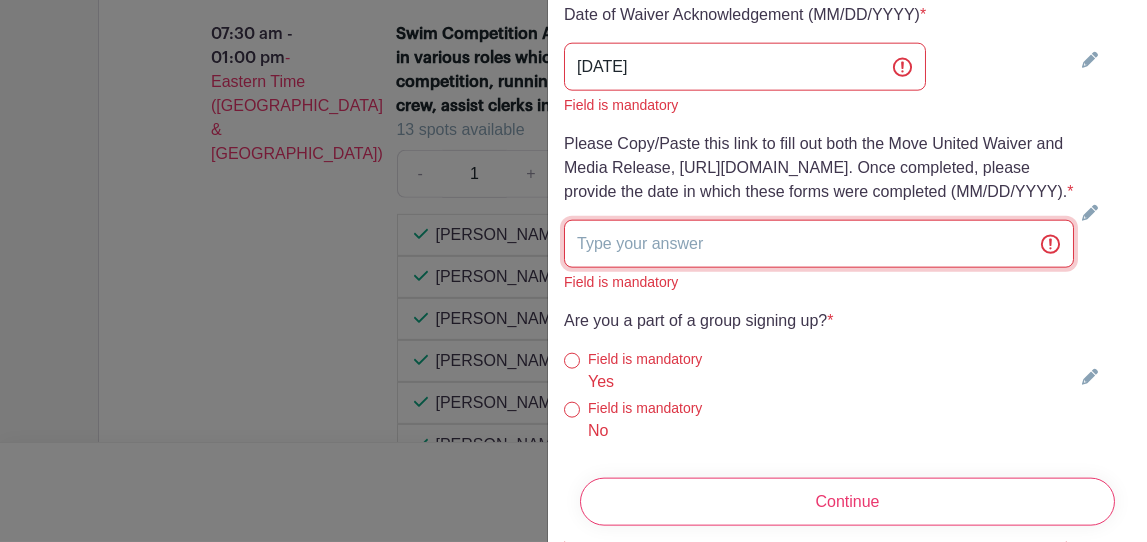 click at bounding box center [819, 244] 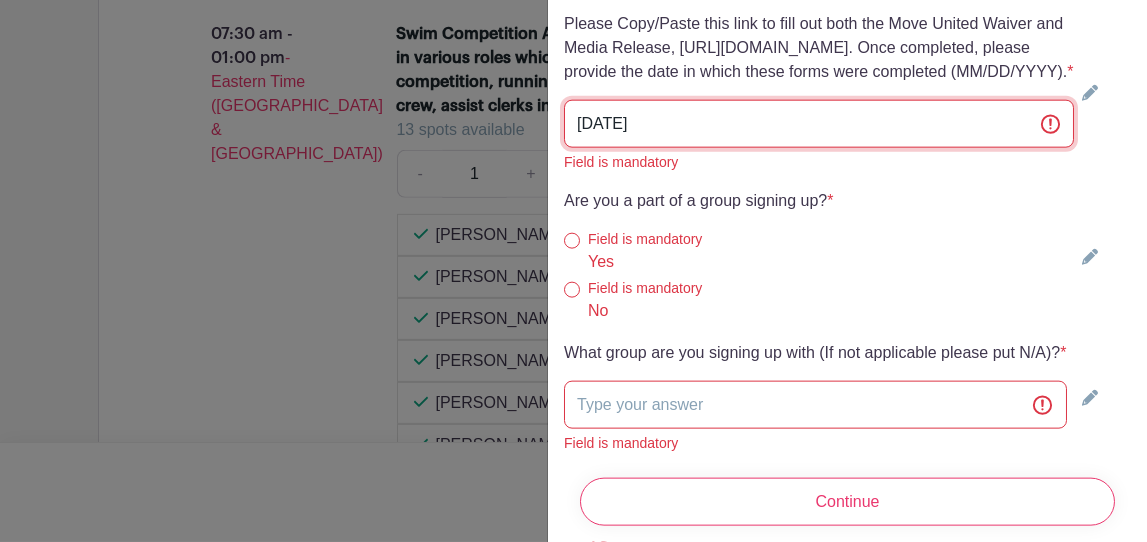 scroll, scrollTop: 5871, scrollLeft: 0, axis: vertical 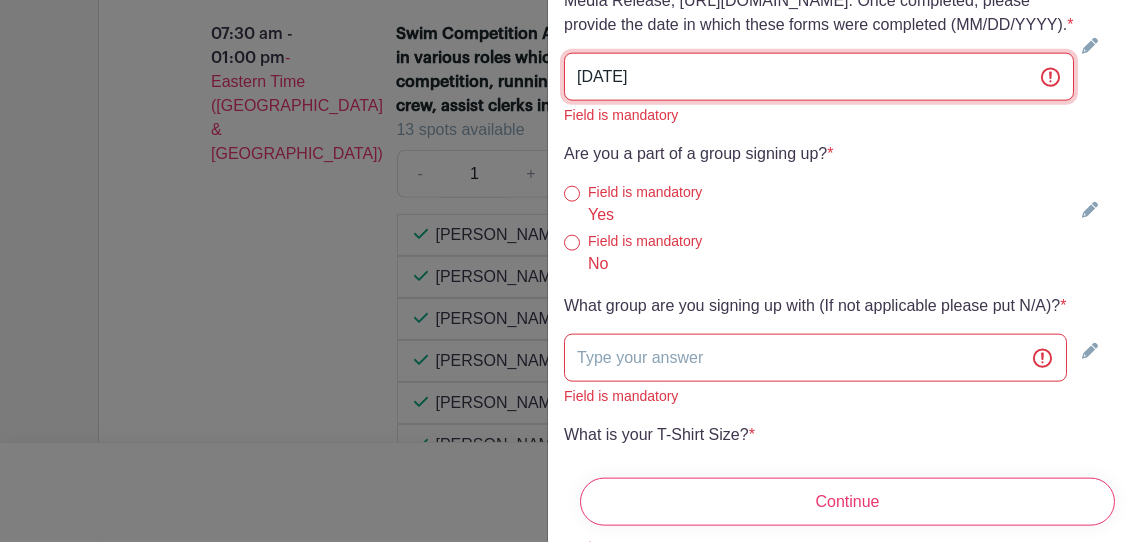 type on "07/11/2025" 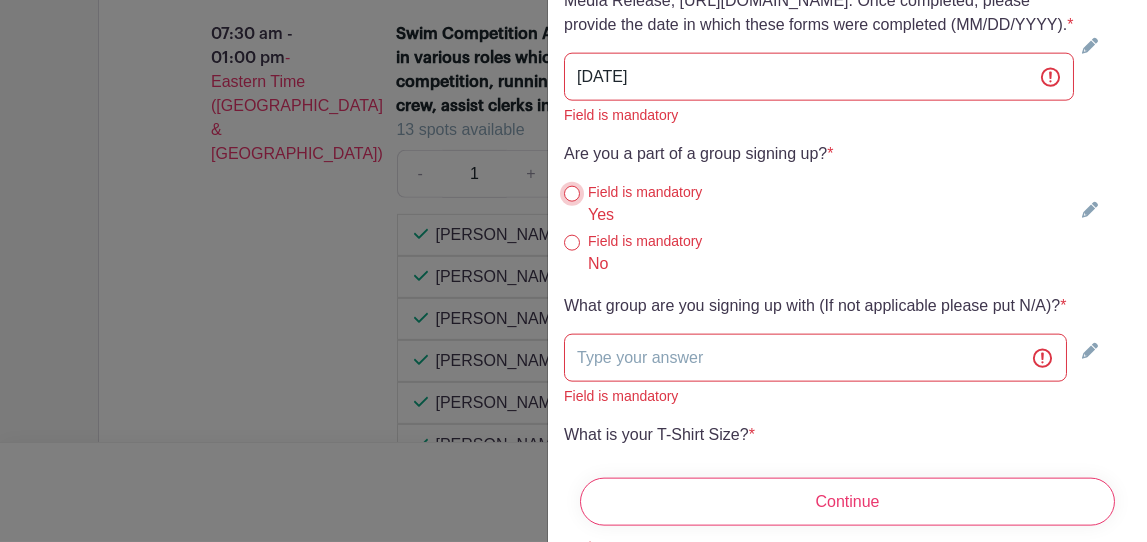click on "Yes" at bounding box center [572, 194] 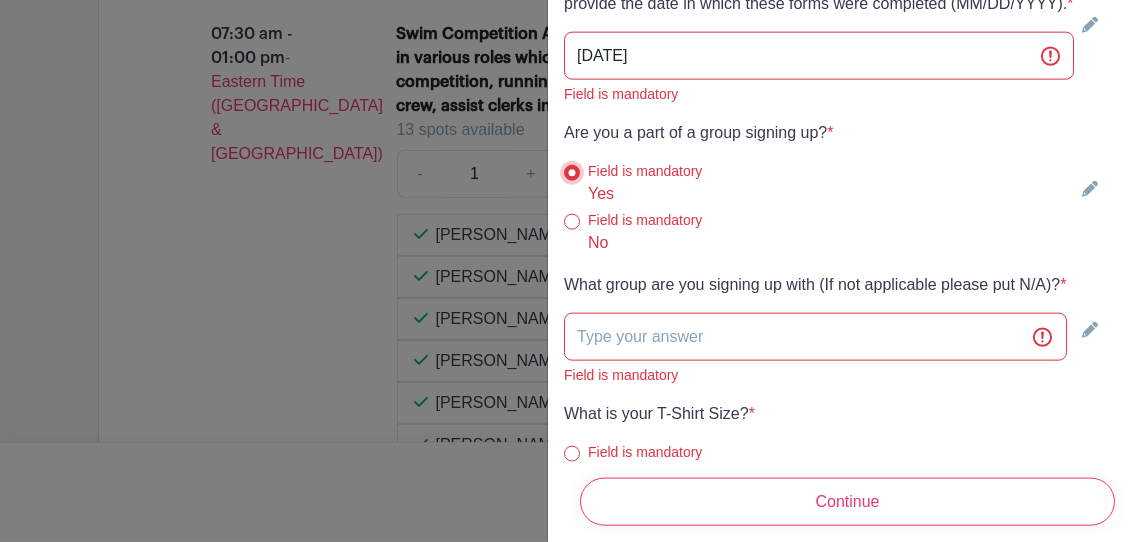 scroll, scrollTop: 6004, scrollLeft: 0, axis: vertical 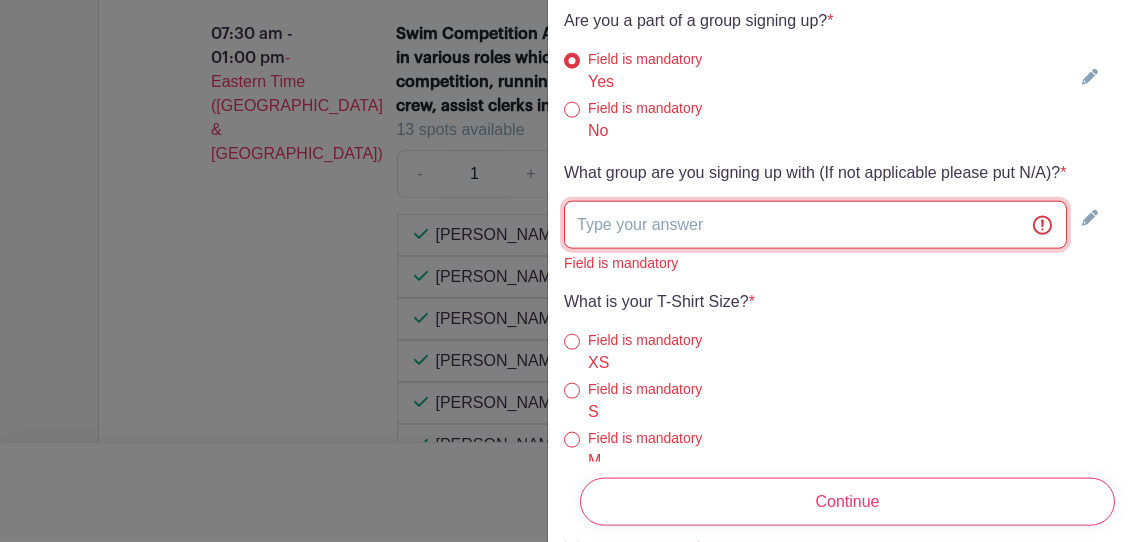click at bounding box center [815, 225] 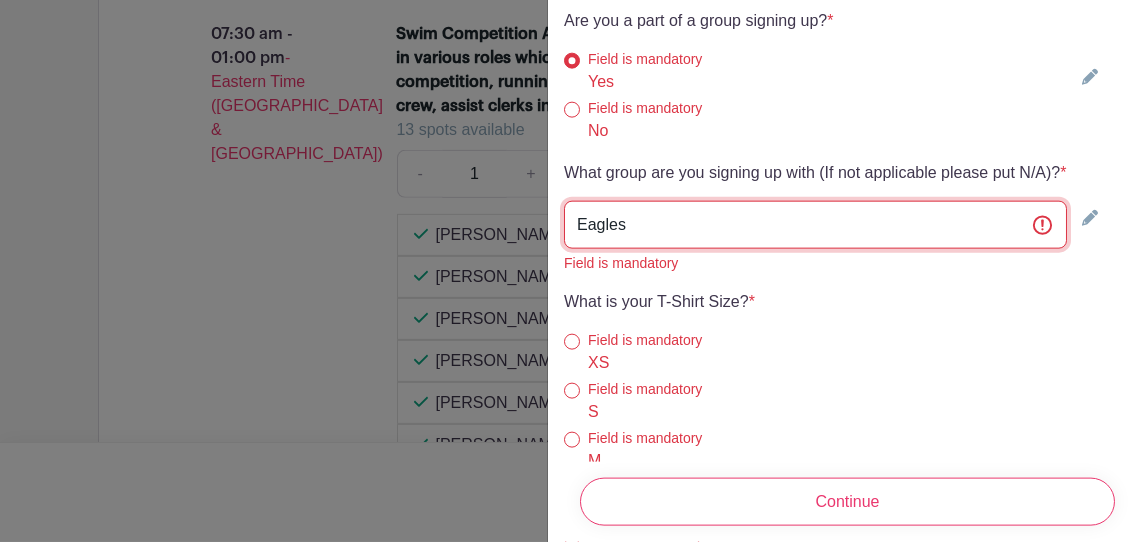 type on "Eagles" 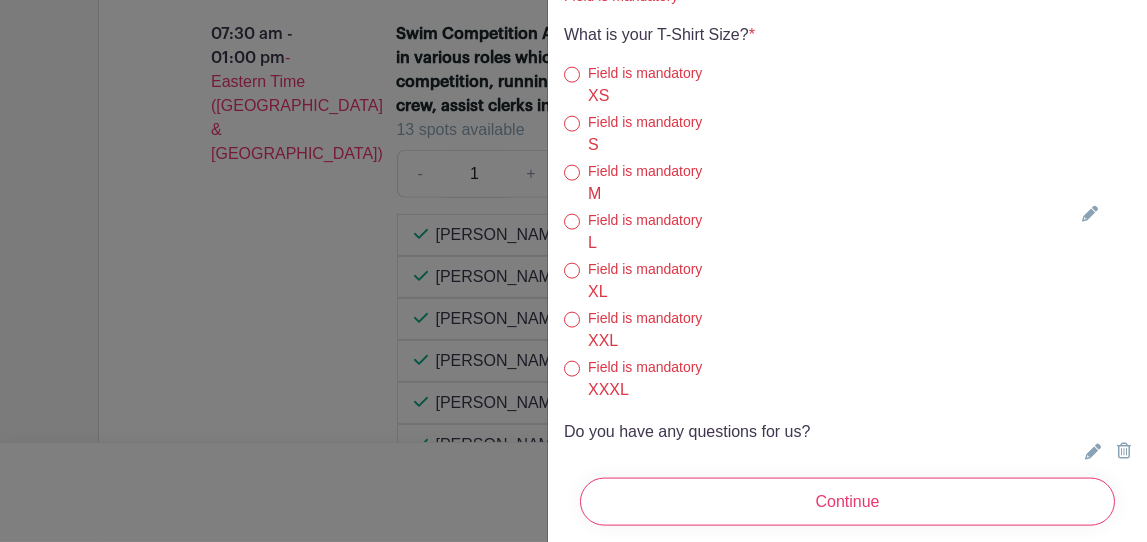 scroll, scrollTop: 6371, scrollLeft: 0, axis: vertical 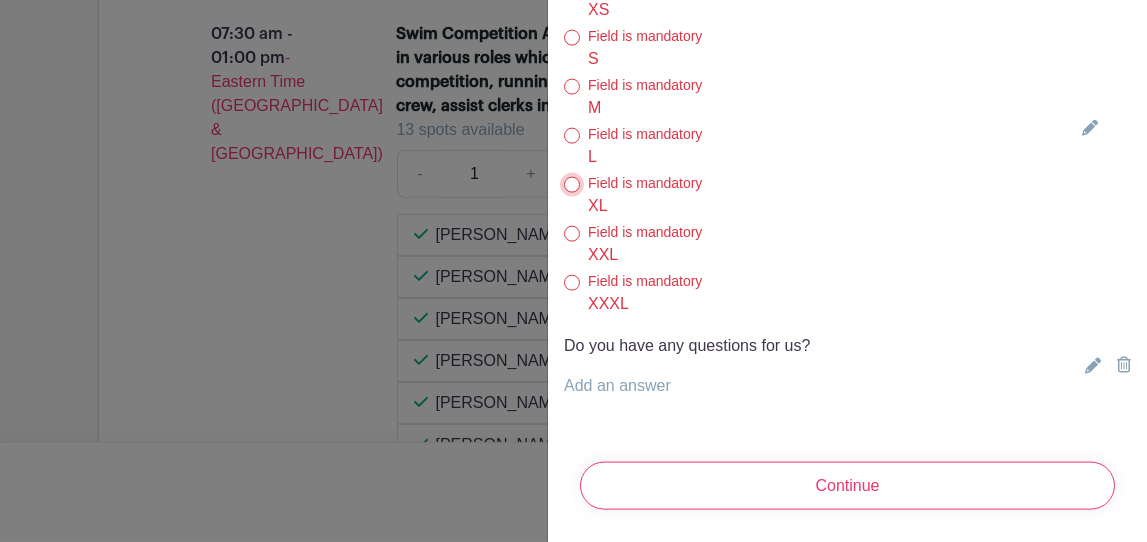 click on "XL" at bounding box center (572, 185) 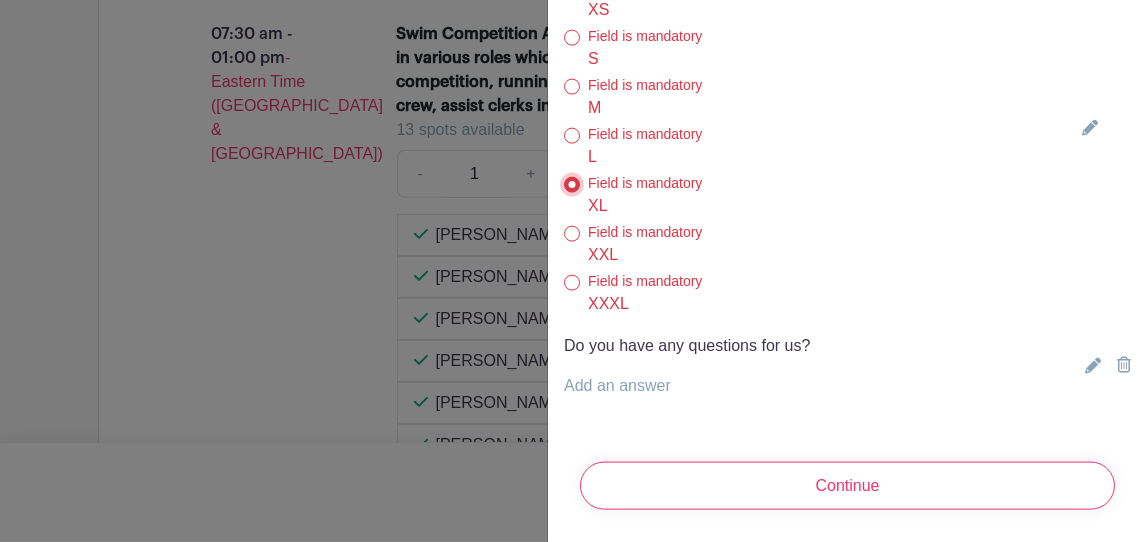scroll, scrollTop: 6490, scrollLeft: 0, axis: vertical 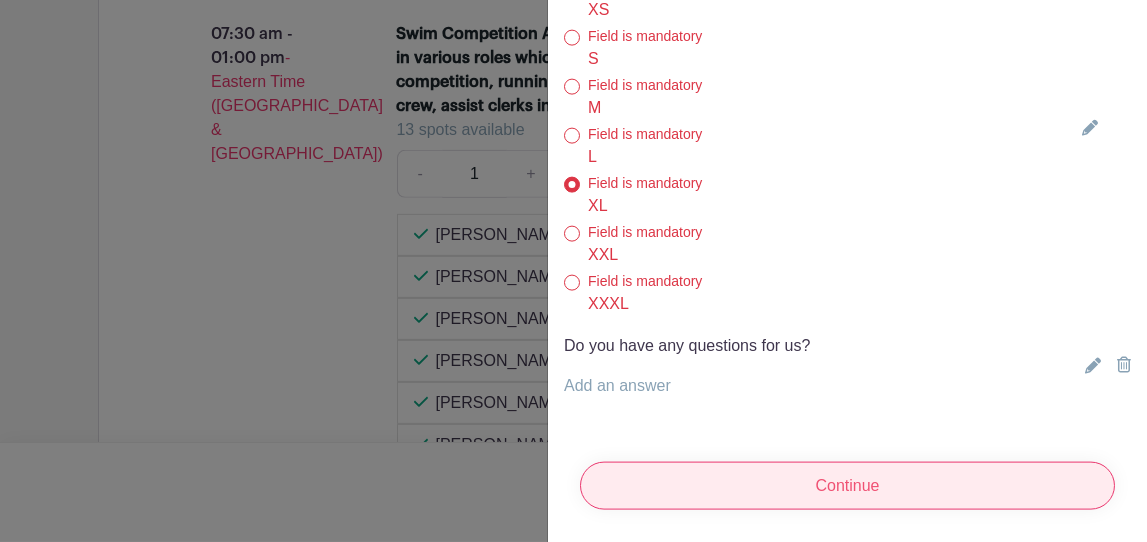 click on "Continue" at bounding box center [847, 486] 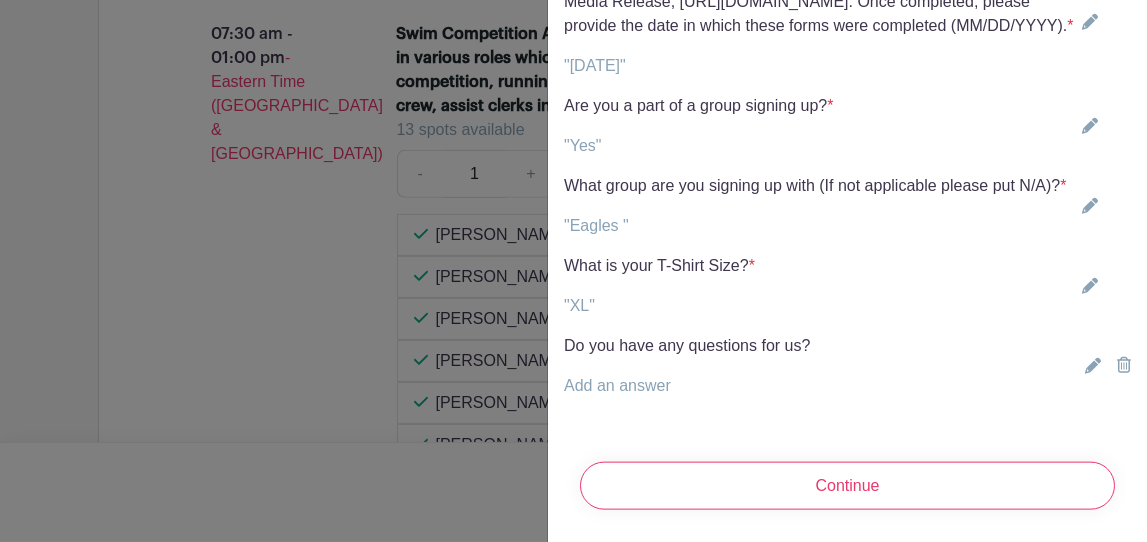 scroll, scrollTop: 5785, scrollLeft: 0, axis: vertical 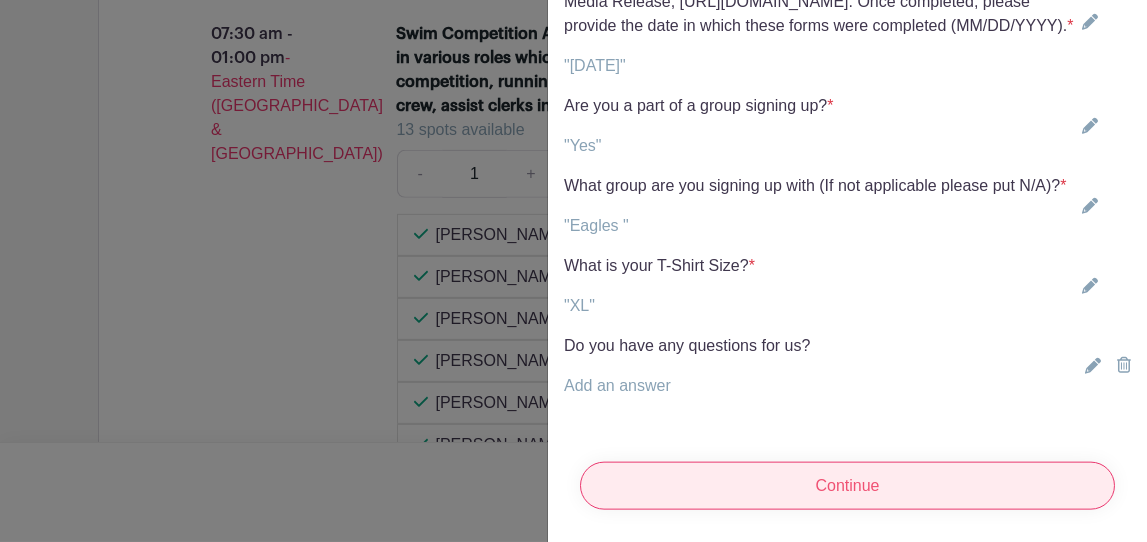 click on "Continue" at bounding box center (847, 486) 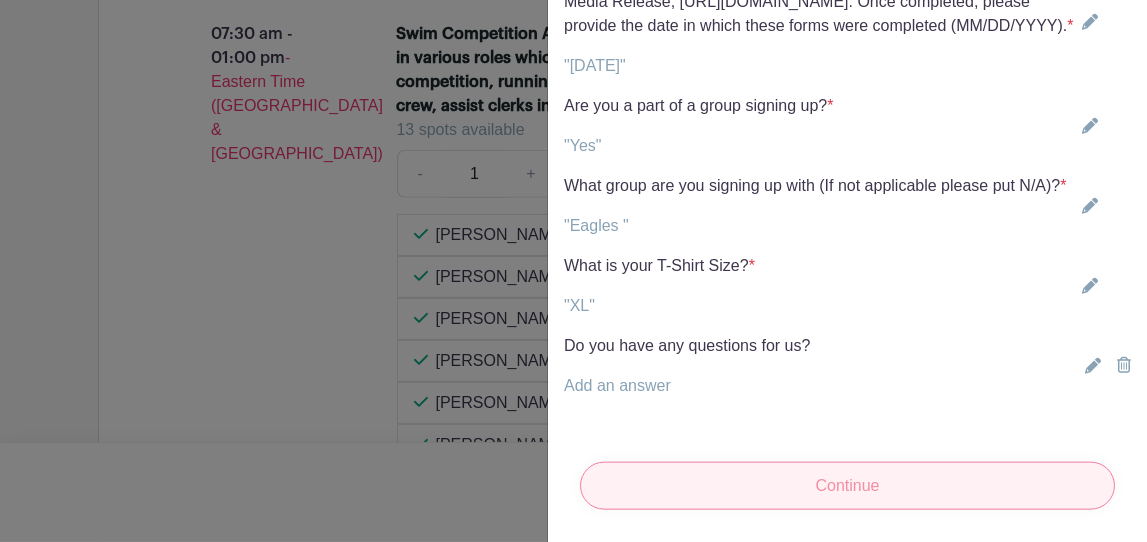 scroll, scrollTop: 5785, scrollLeft: 0, axis: vertical 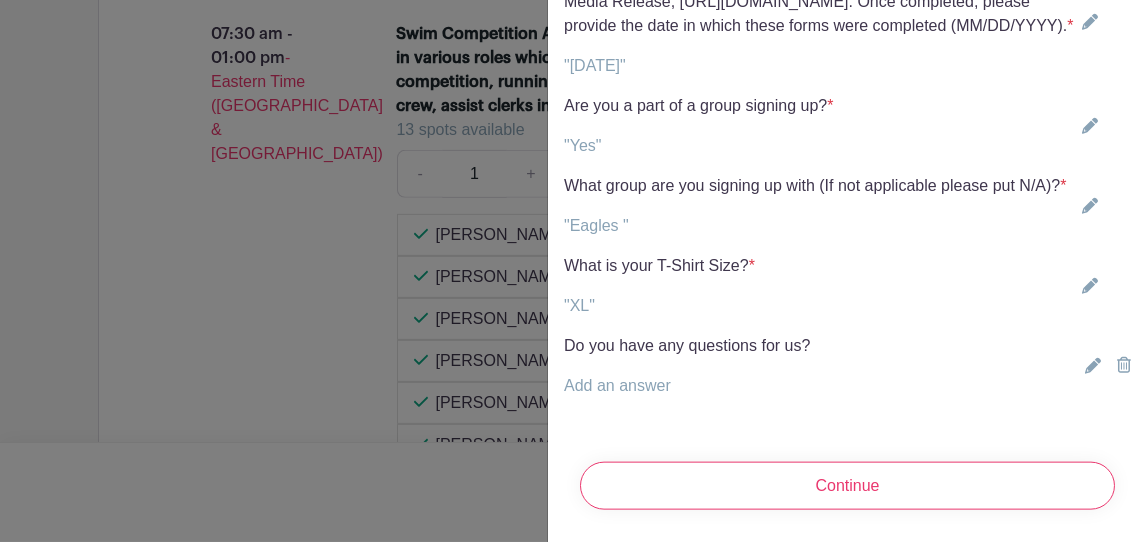 click on "Add an answer" at bounding box center [617, 385] 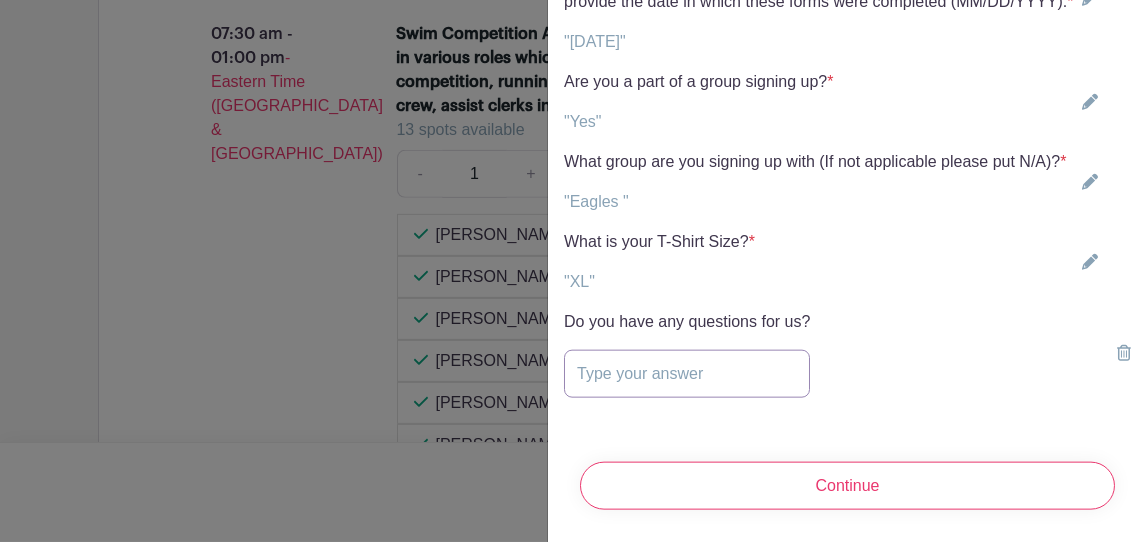 click at bounding box center [687, 374] 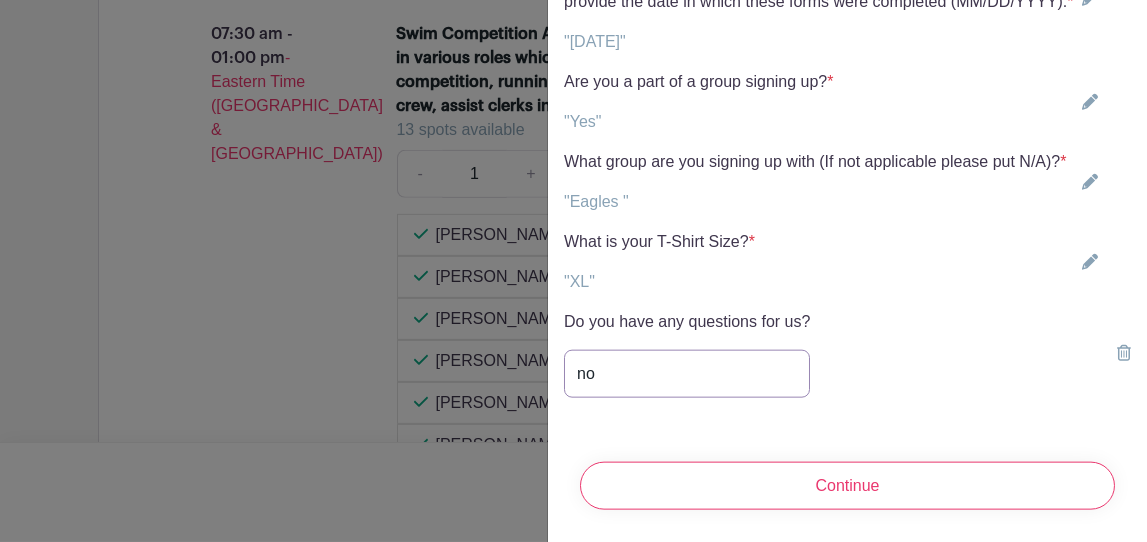 scroll, scrollTop: 5809, scrollLeft: 0, axis: vertical 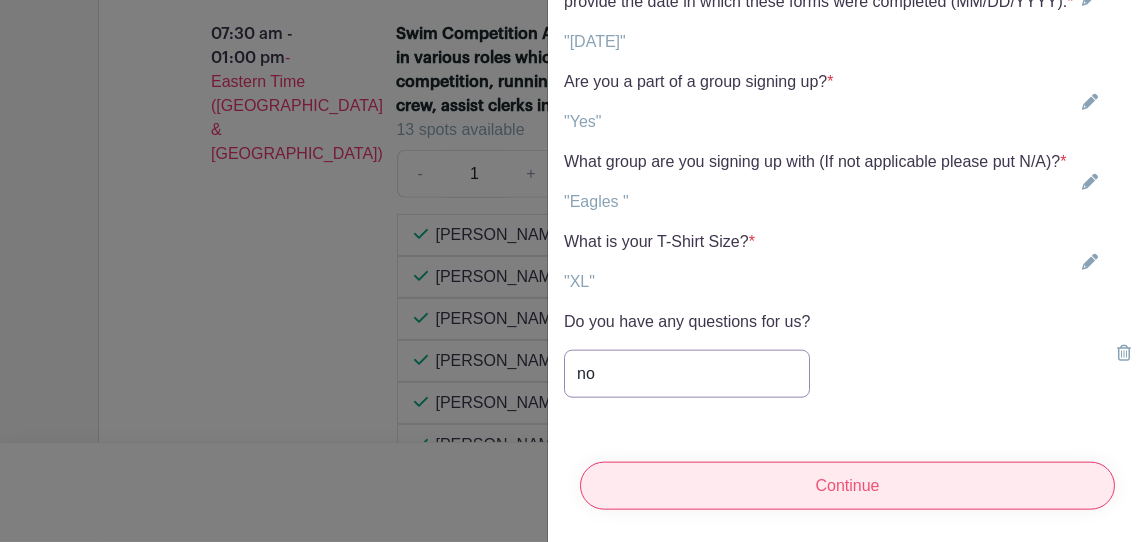 type on "no" 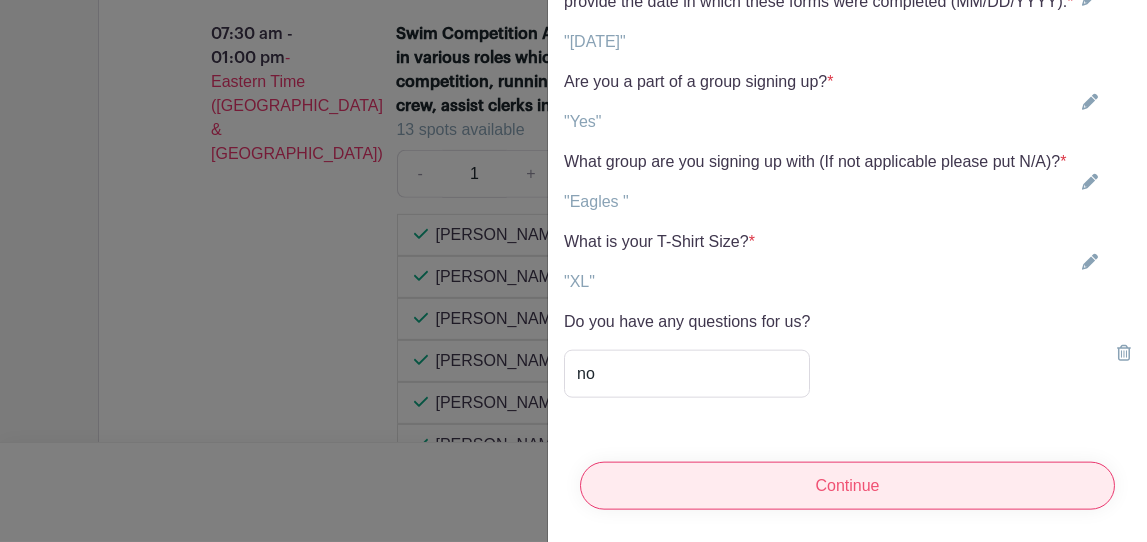 click on "Continue" at bounding box center (847, 486) 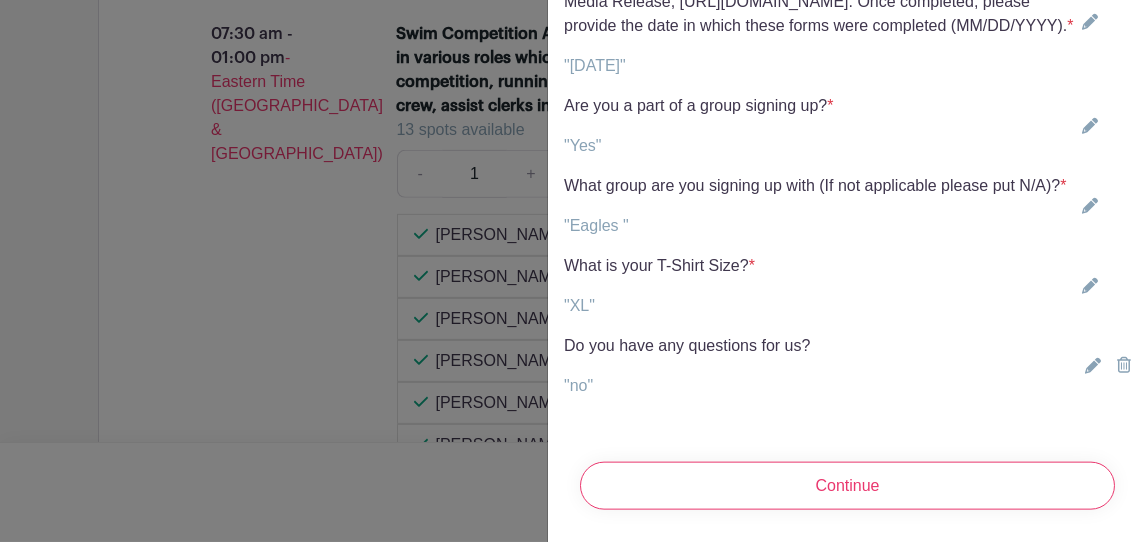 scroll, scrollTop: 5785, scrollLeft: 0, axis: vertical 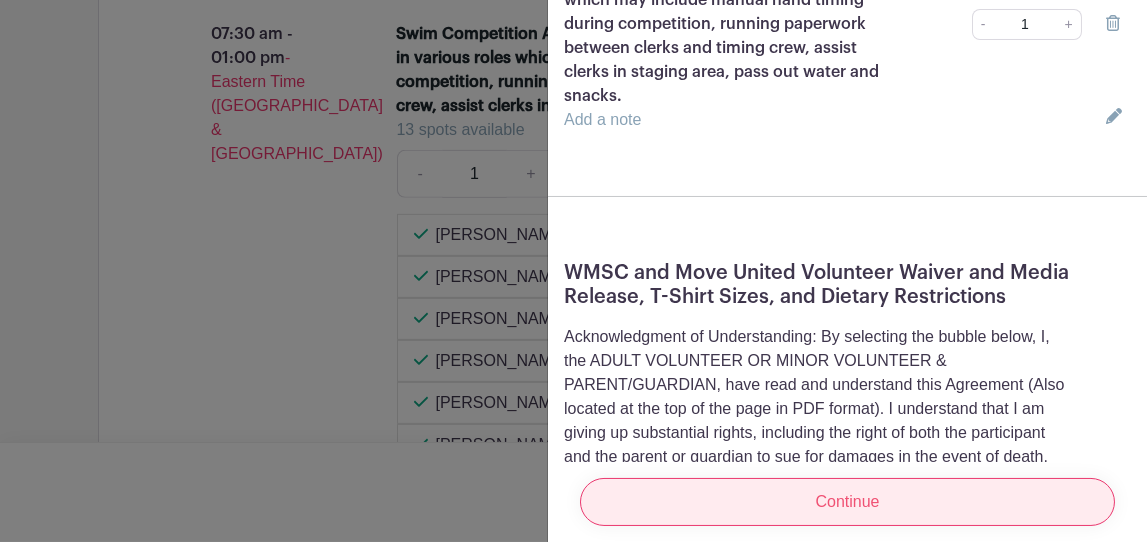click on "Continue" at bounding box center [847, 502] 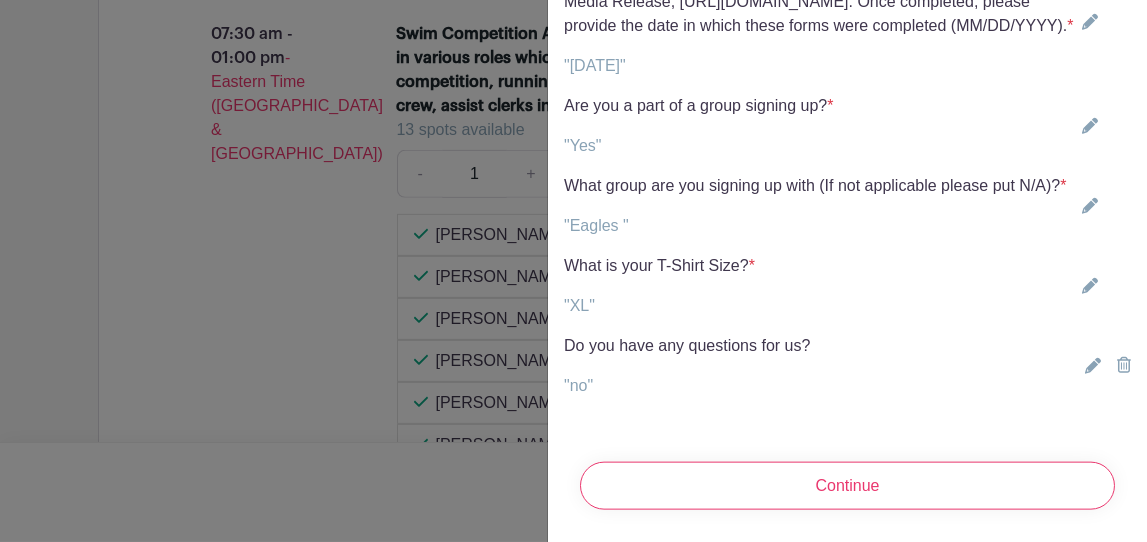 scroll, scrollTop: 5785, scrollLeft: 0, axis: vertical 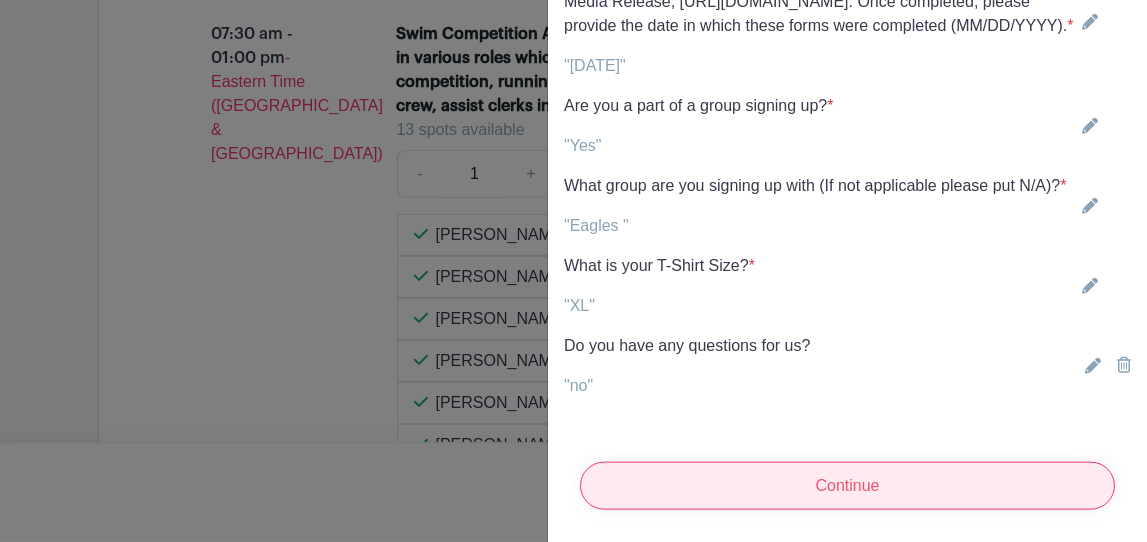 click on "Continue" at bounding box center [847, 486] 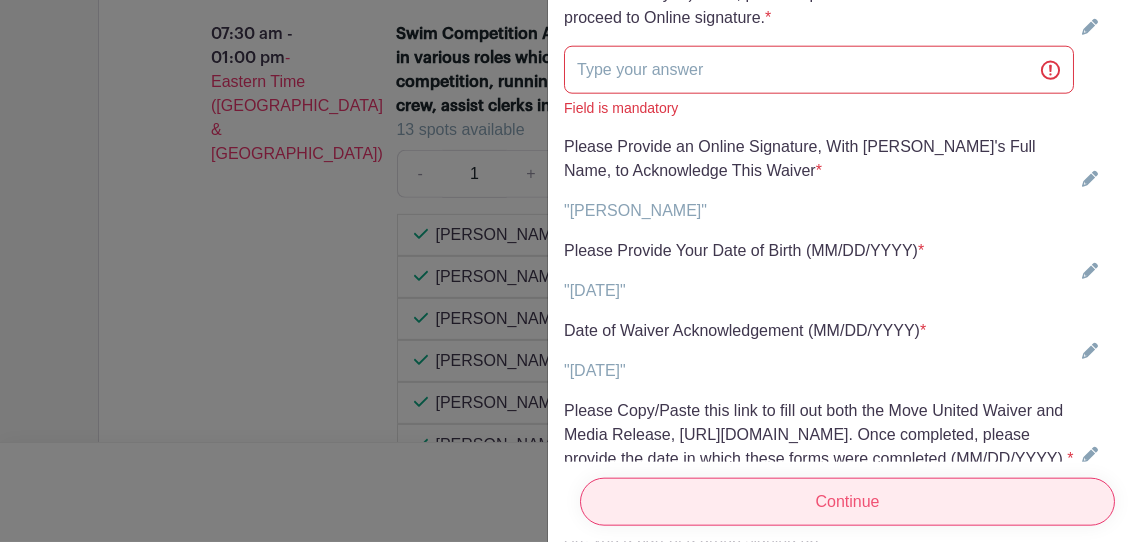 scroll, scrollTop: 5052, scrollLeft: 0, axis: vertical 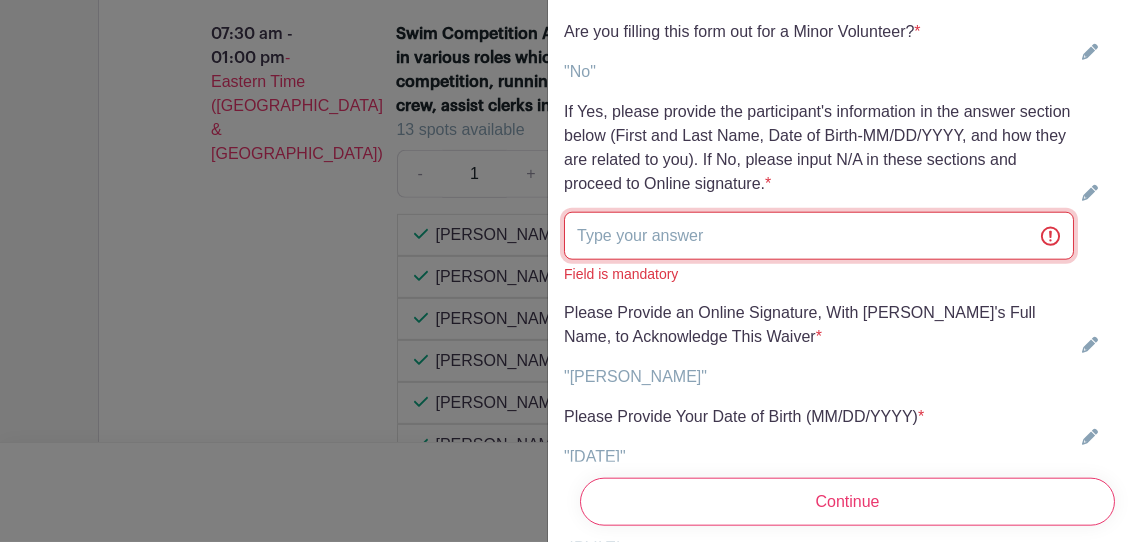 click at bounding box center (819, 236) 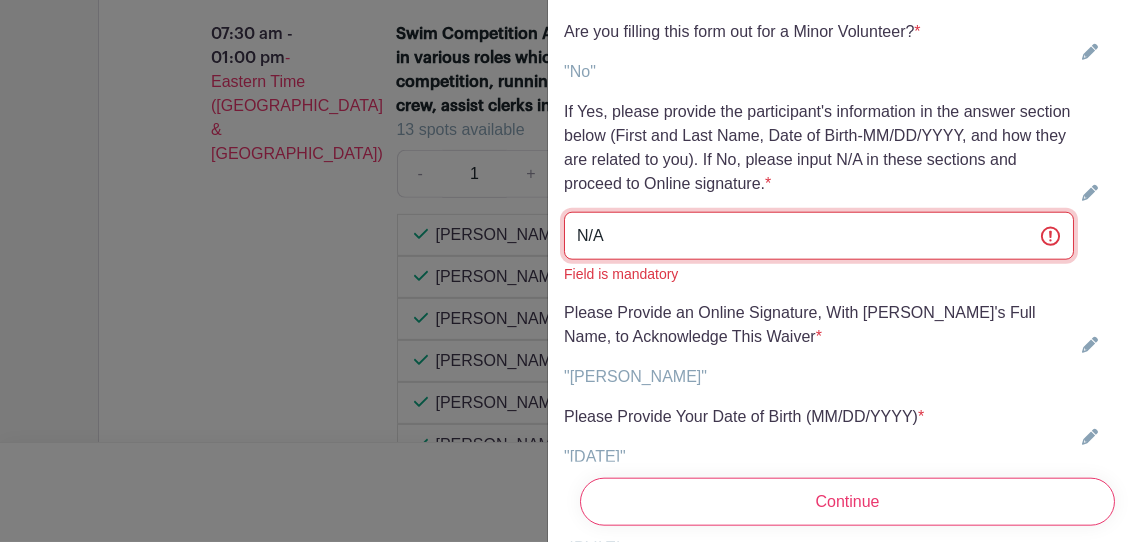 type on "N/A" 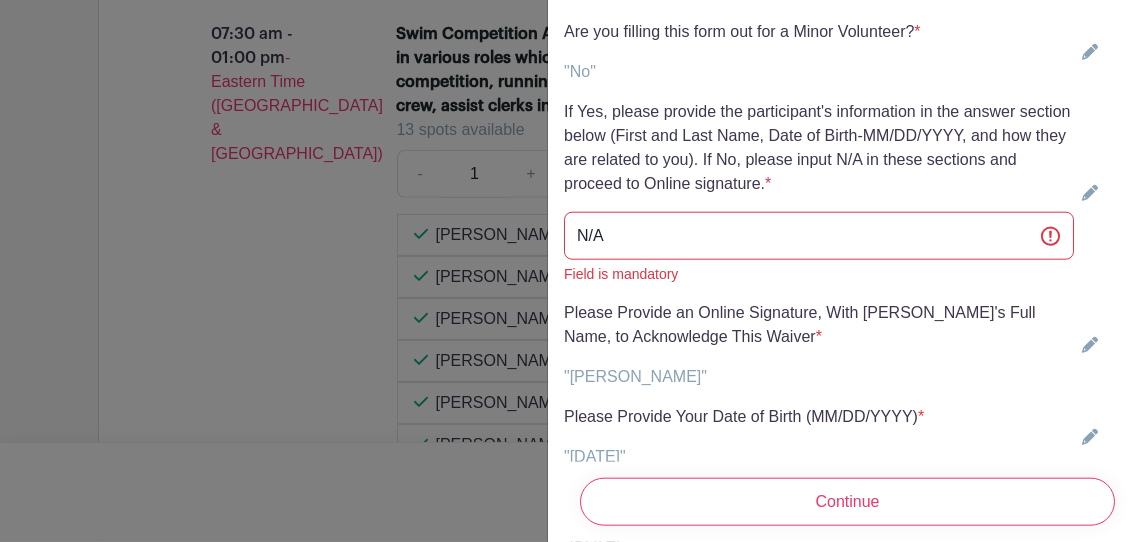 click on ""Terry Lieffers"" at bounding box center (819, 377) 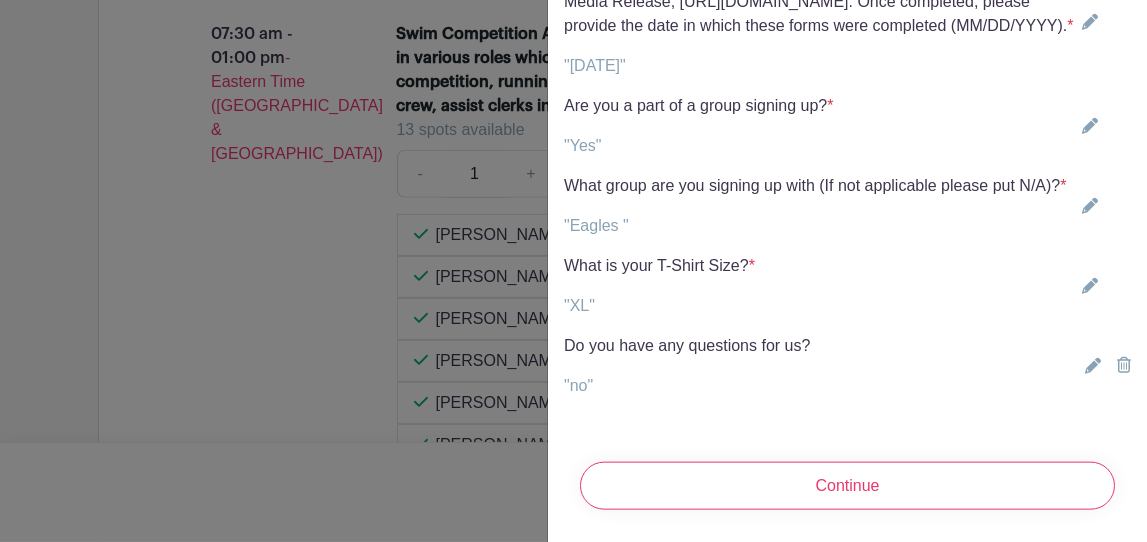 scroll, scrollTop: 5785, scrollLeft: 0, axis: vertical 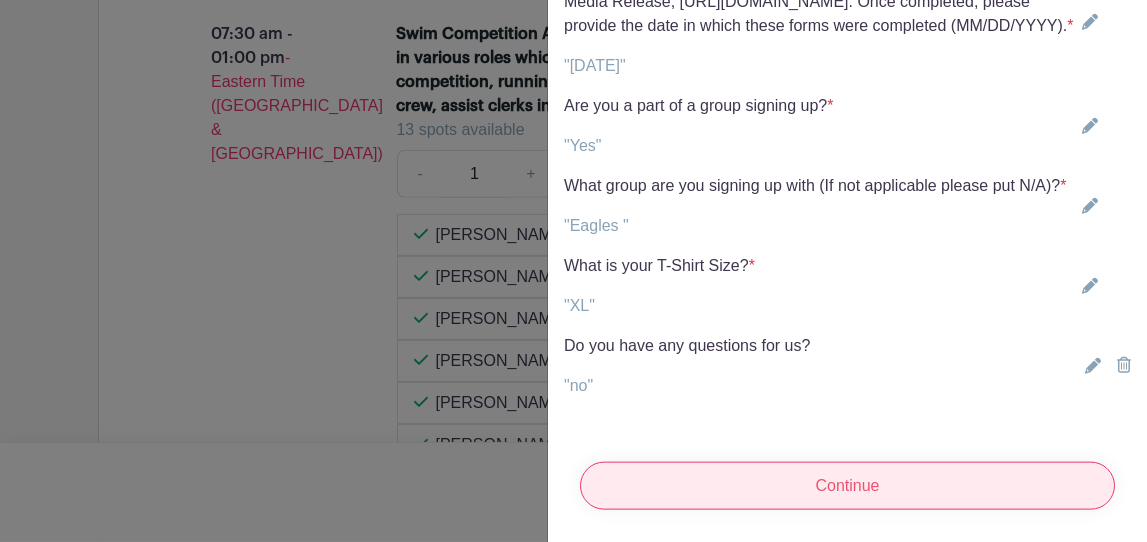 click on "Continue" at bounding box center [847, 486] 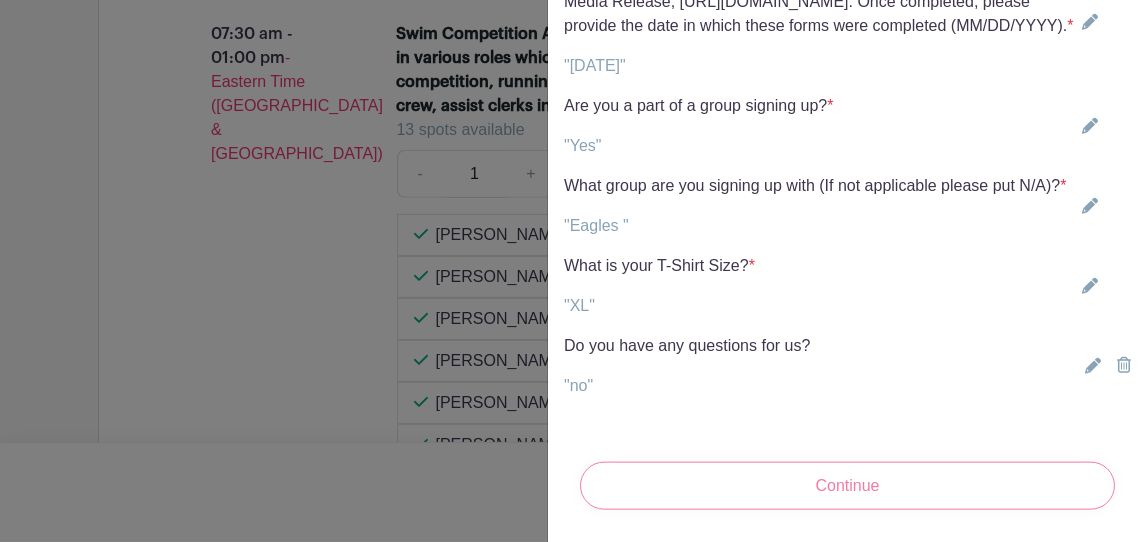 scroll, scrollTop: 219, scrollLeft: 0, axis: vertical 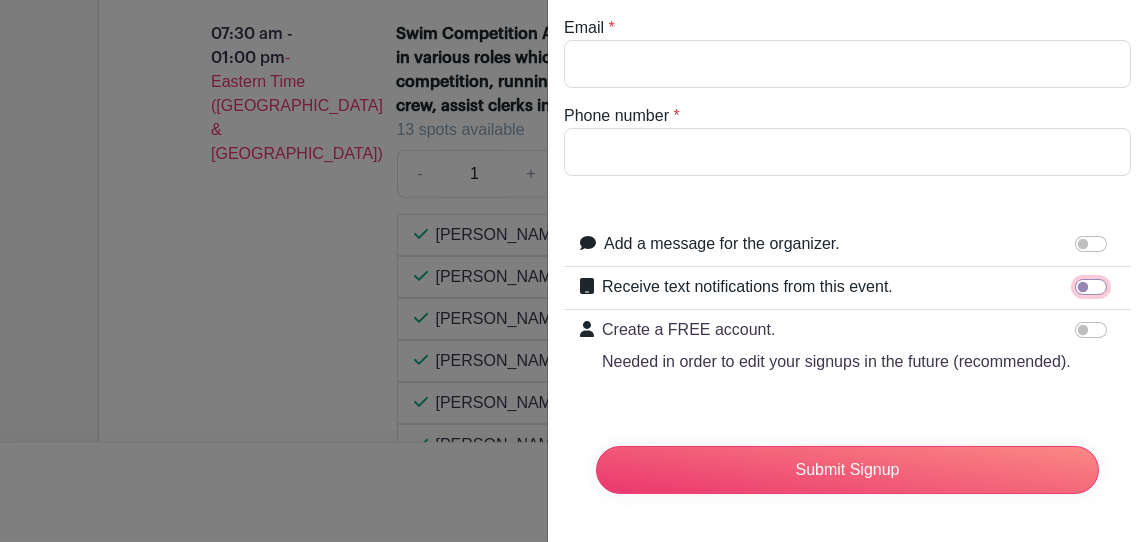 click on "Receive text notifications from this event." at bounding box center [1091, 287] 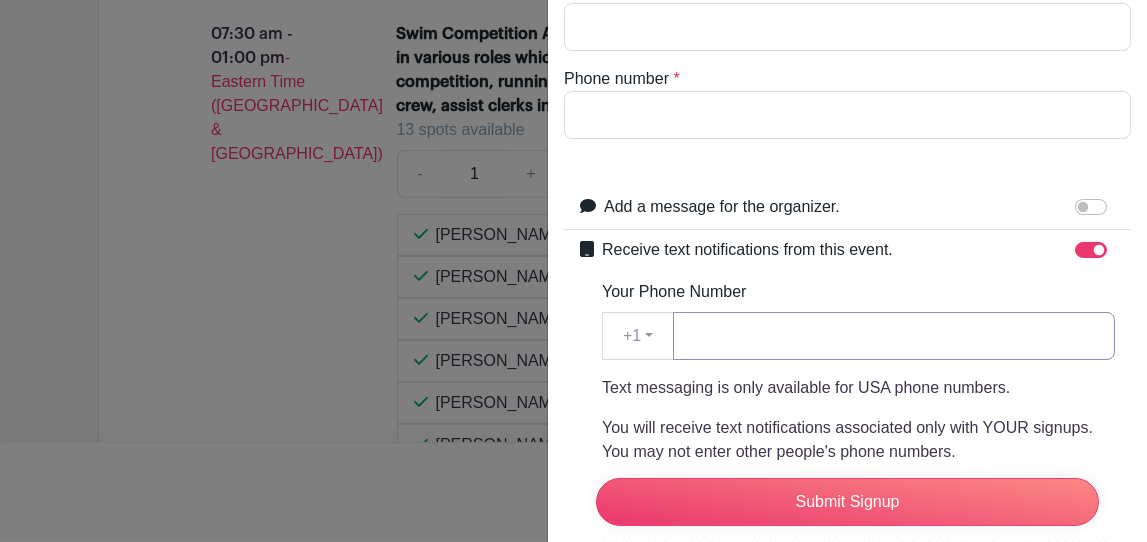 click on "Your Phone Number" at bounding box center [894, 336] 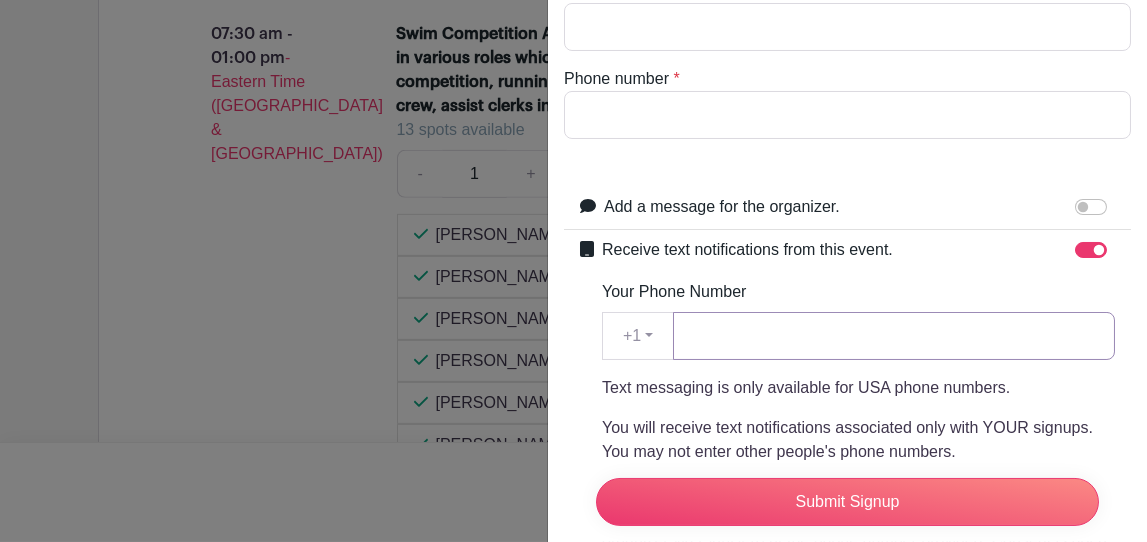type on "6163665446" 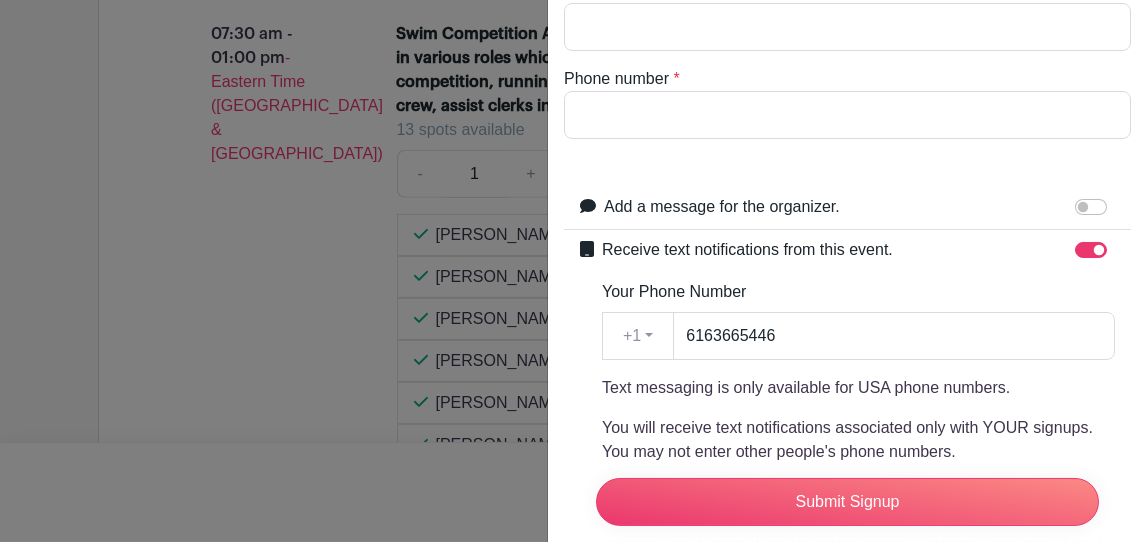 type on "Terry" 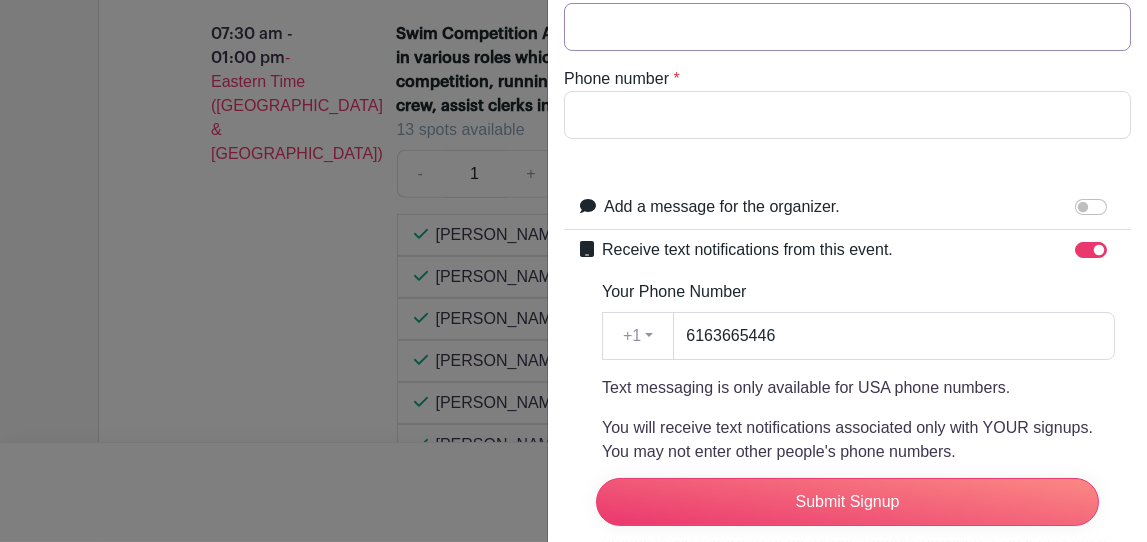 type on "terry.lieffers@outlook.com" 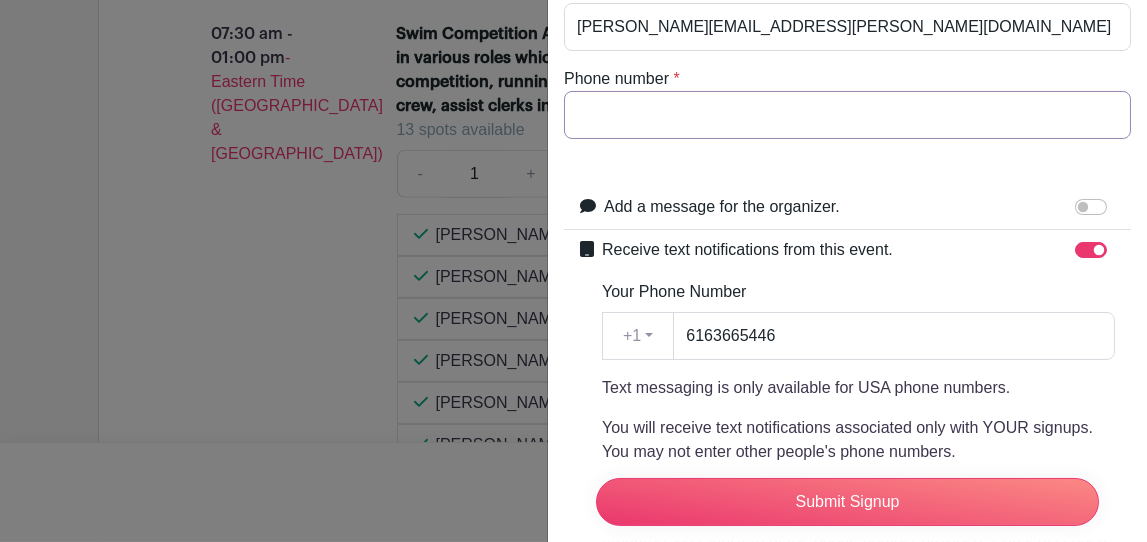 type on "6163665446" 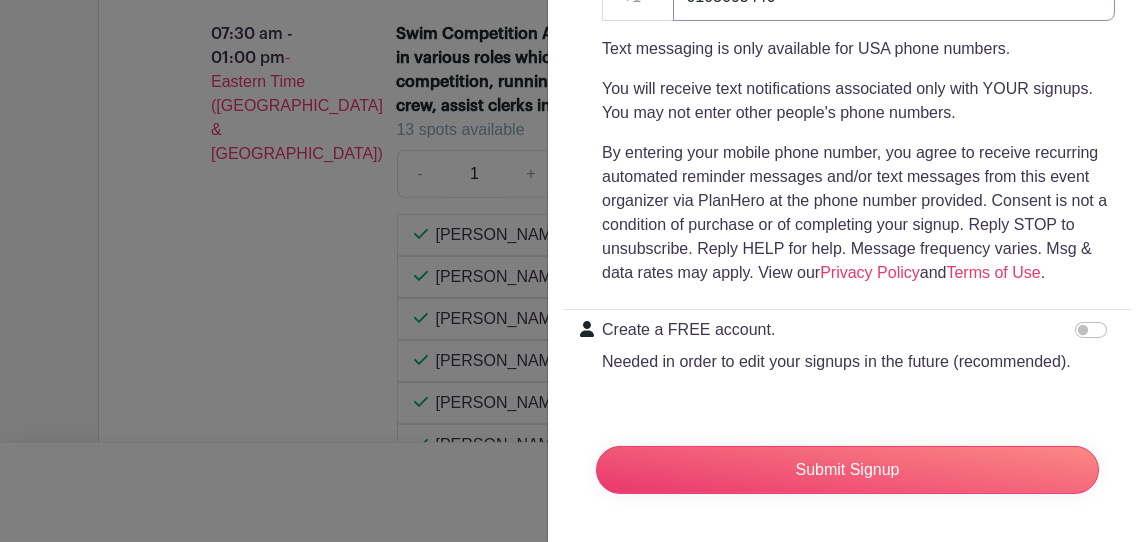 scroll, scrollTop: 586, scrollLeft: 0, axis: vertical 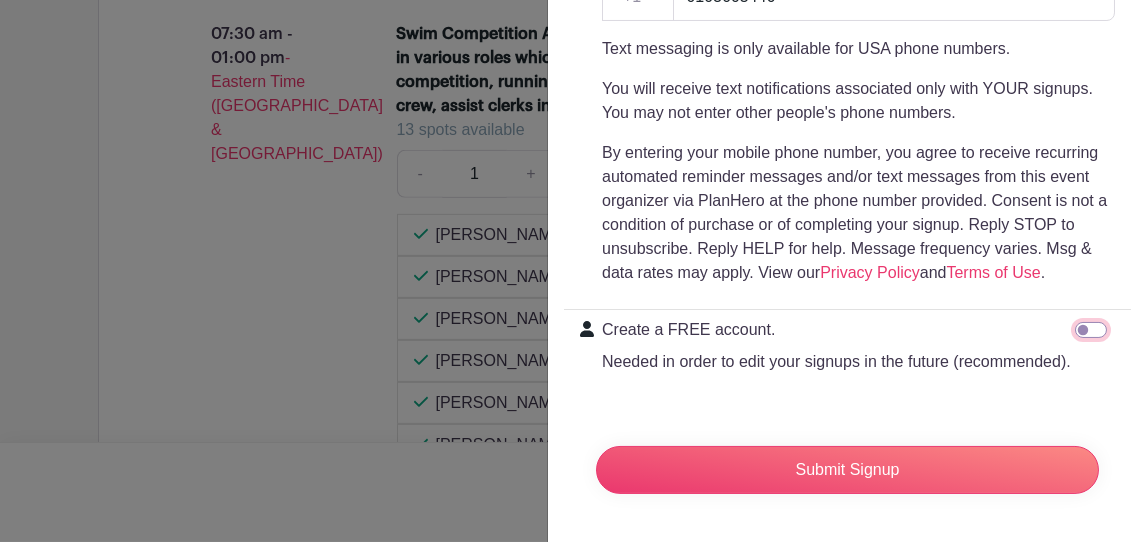 click on "Create a FREE account.
Needed in order to edit your signups in the future (recommended)." at bounding box center (1091, 330) 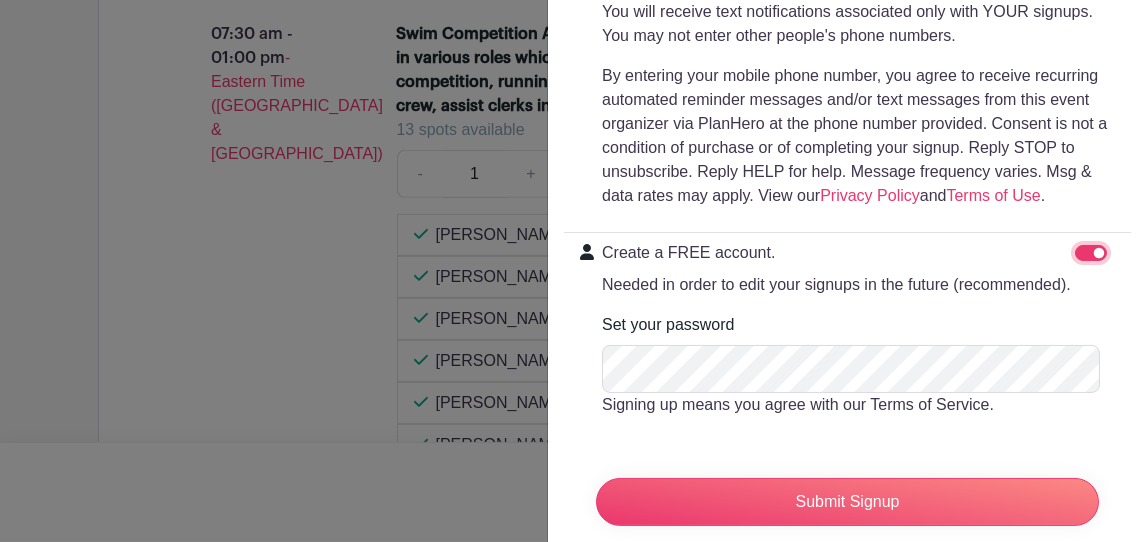 scroll, scrollTop: 719, scrollLeft: 0, axis: vertical 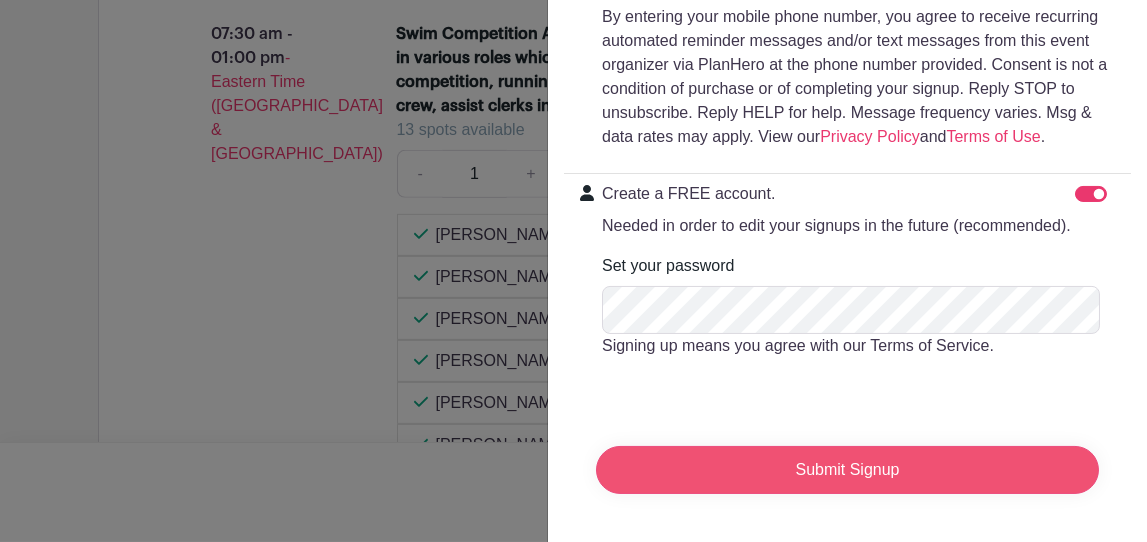click on "Submit Signup" at bounding box center [847, 470] 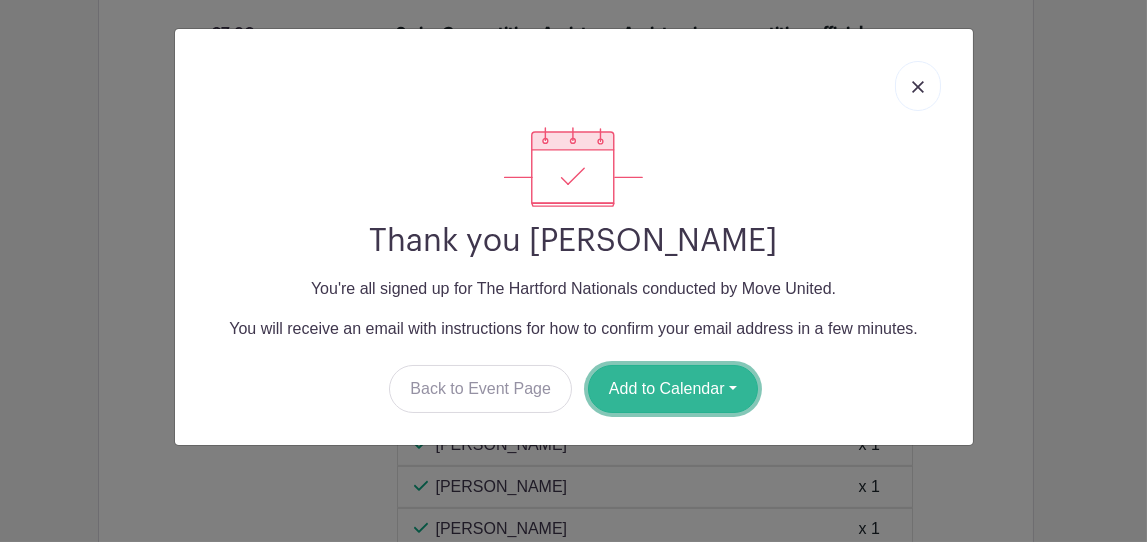 click on "Add to Calendar" at bounding box center [673, 389] 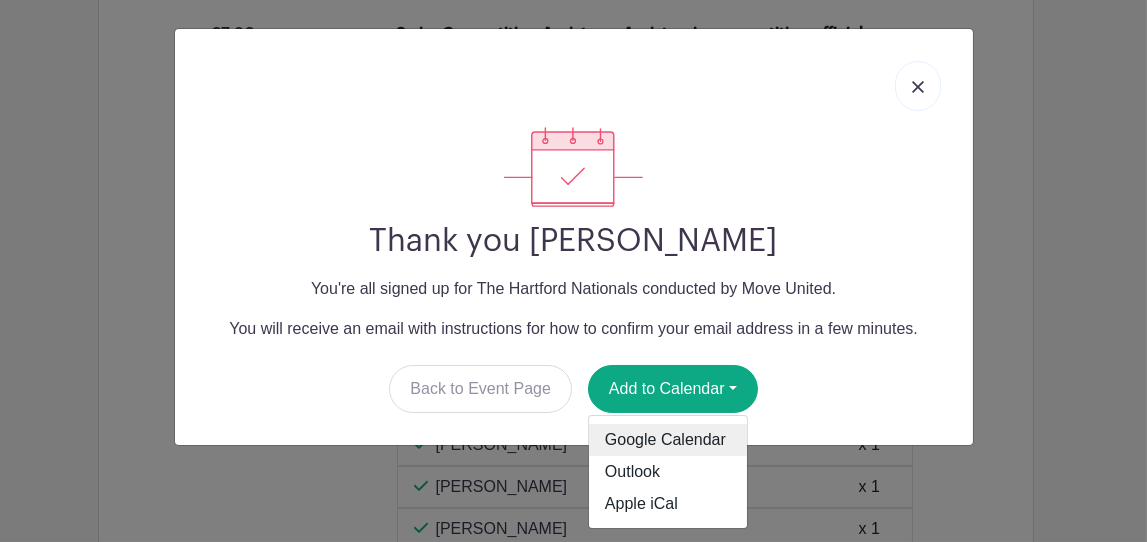 click on "Google Calendar" at bounding box center (668, 440) 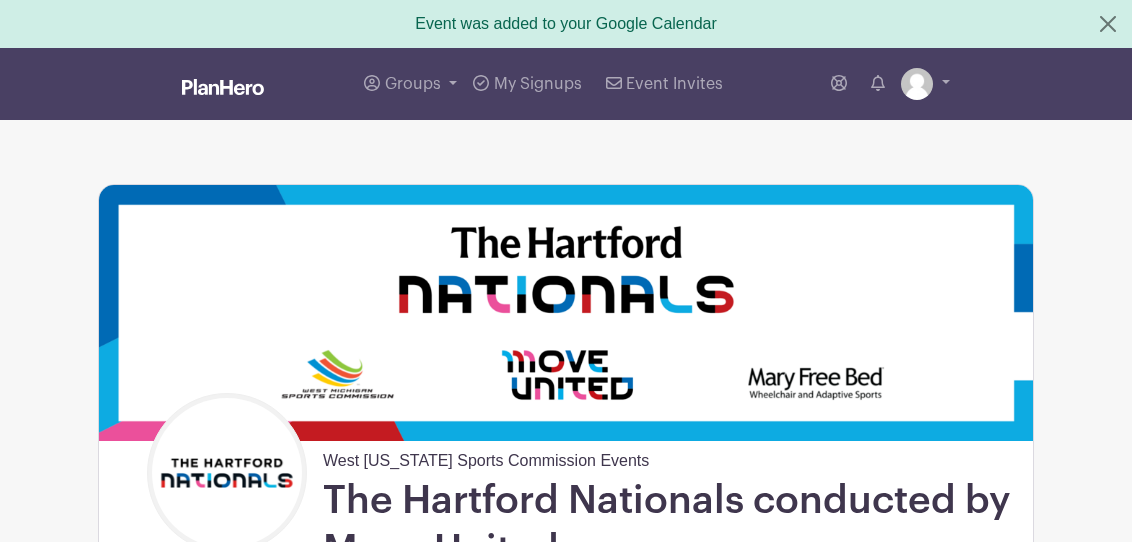 scroll, scrollTop: 0, scrollLeft: 0, axis: both 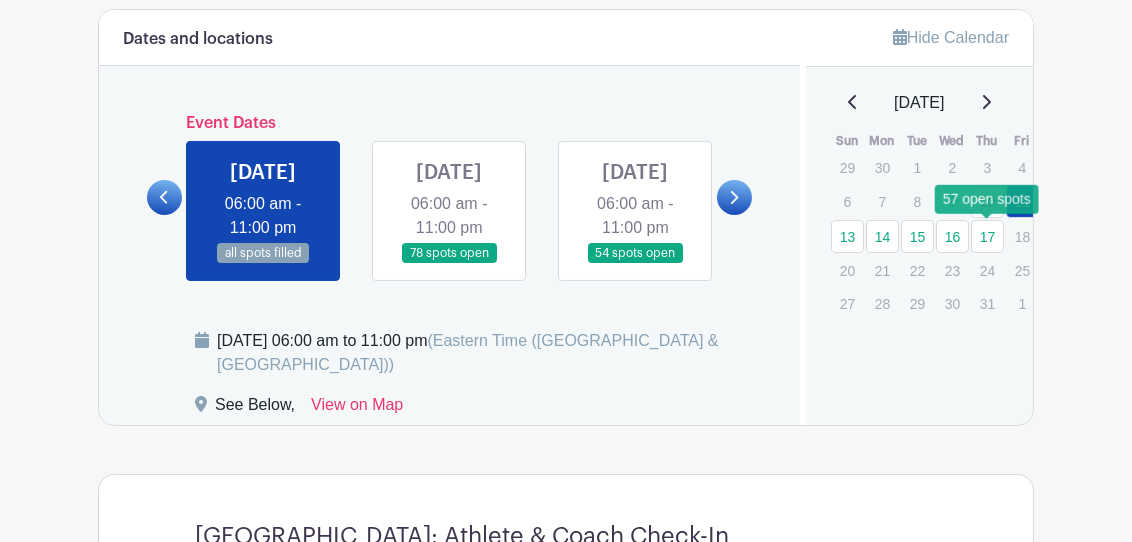 click on "17" at bounding box center (987, 236) 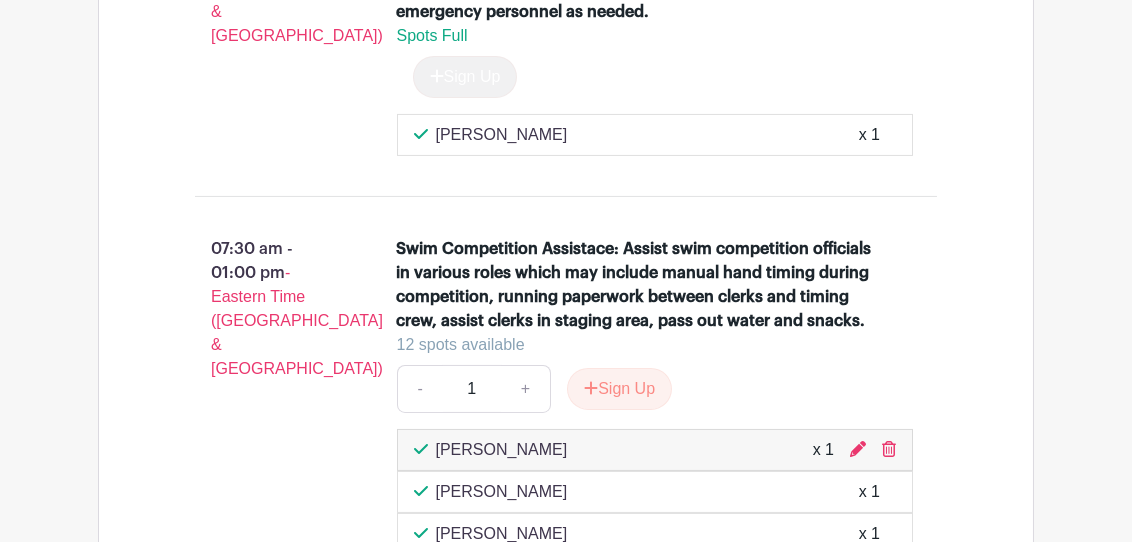 scroll, scrollTop: 2100, scrollLeft: 0, axis: vertical 